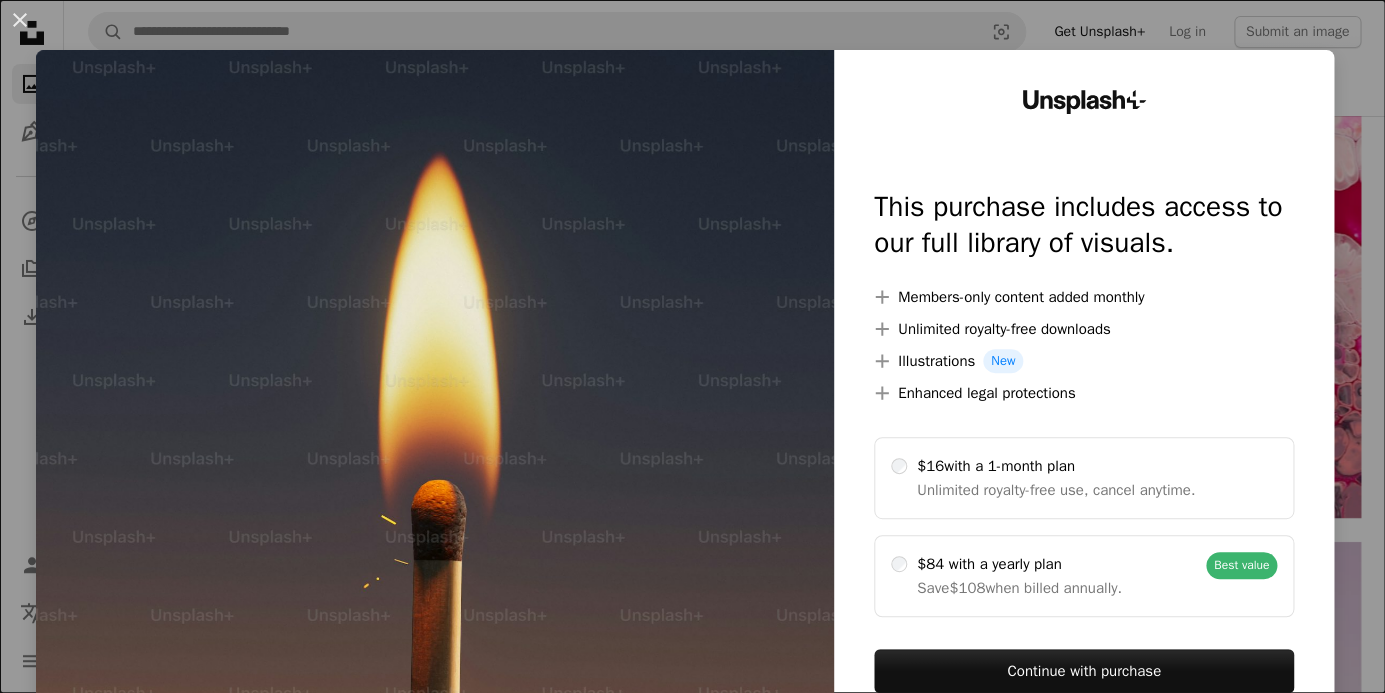 scroll, scrollTop: 8160, scrollLeft: 0, axis: vertical 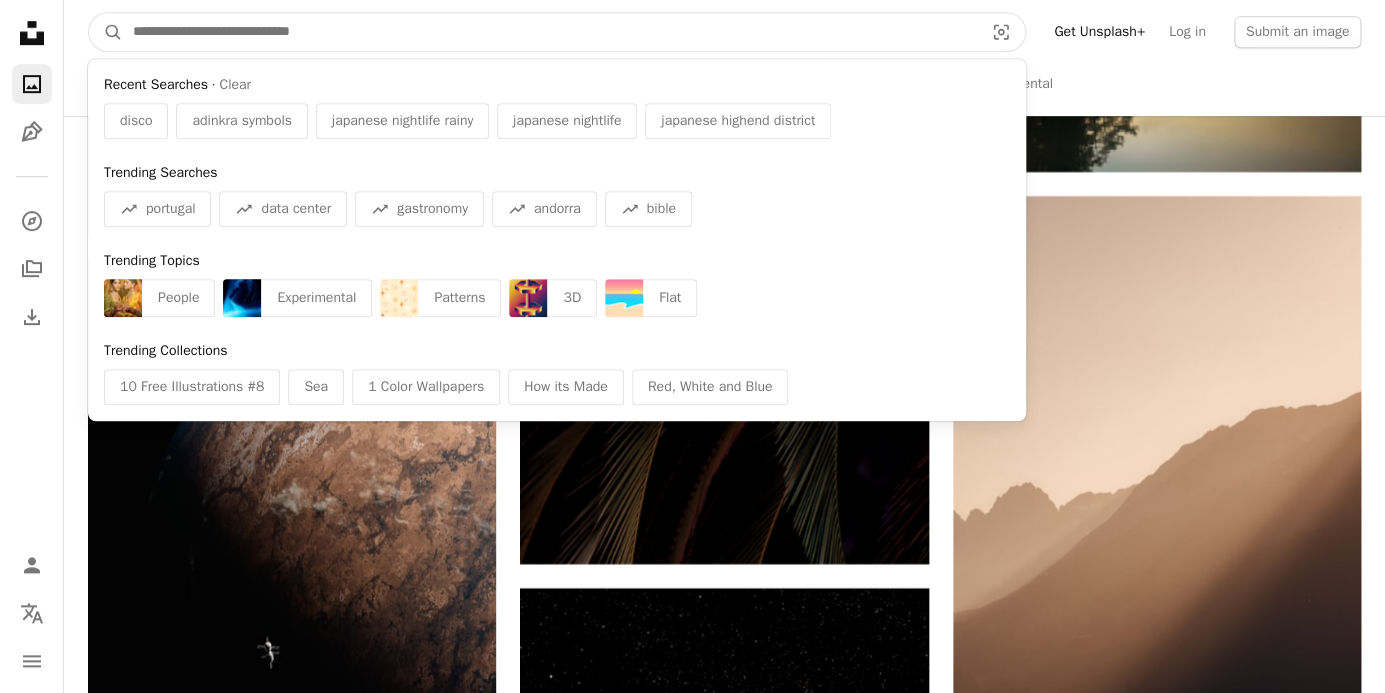 click at bounding box center [550, 32] 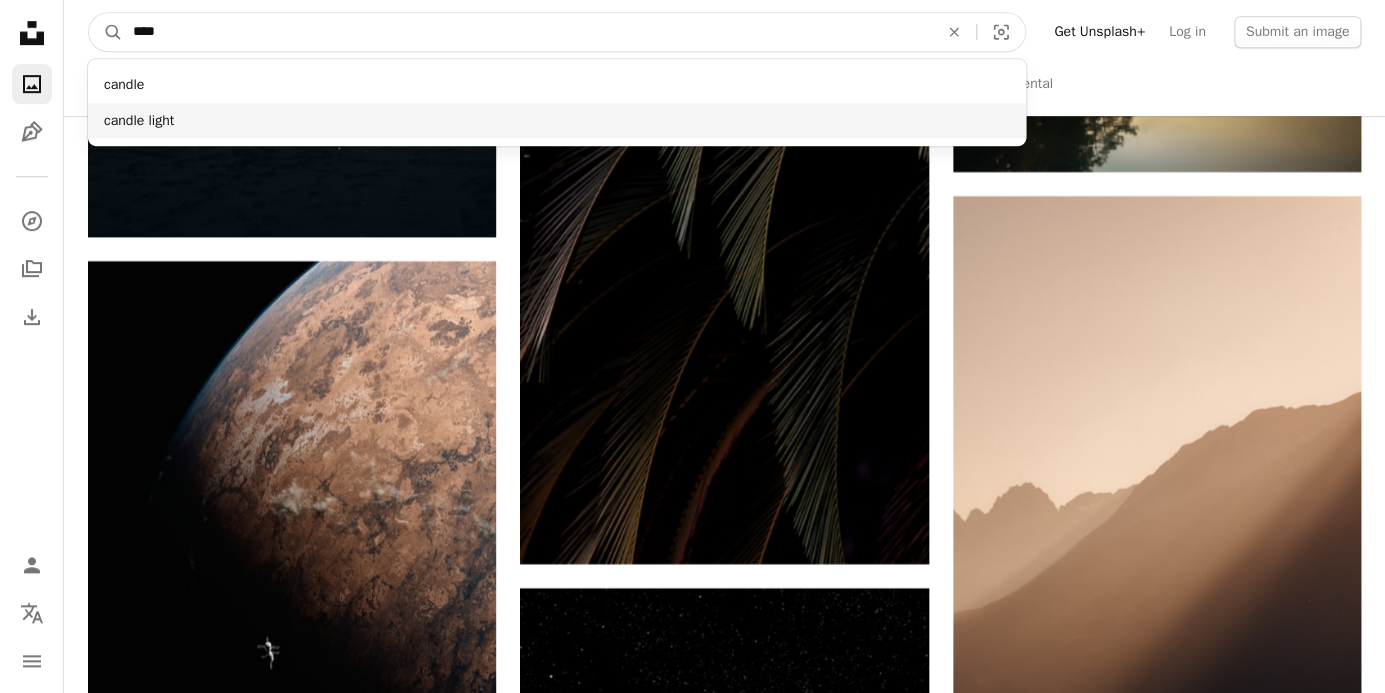 type on "****" 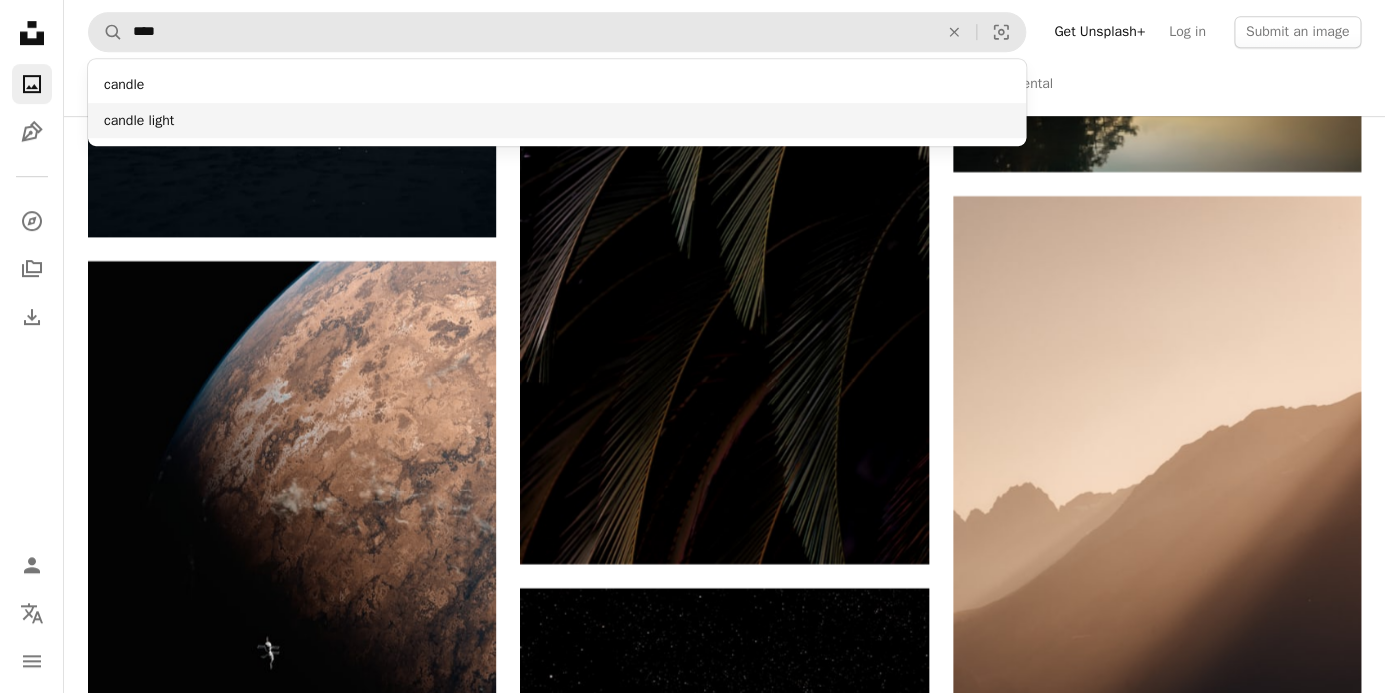 click on "candle light" at bounding box center [557, 121] 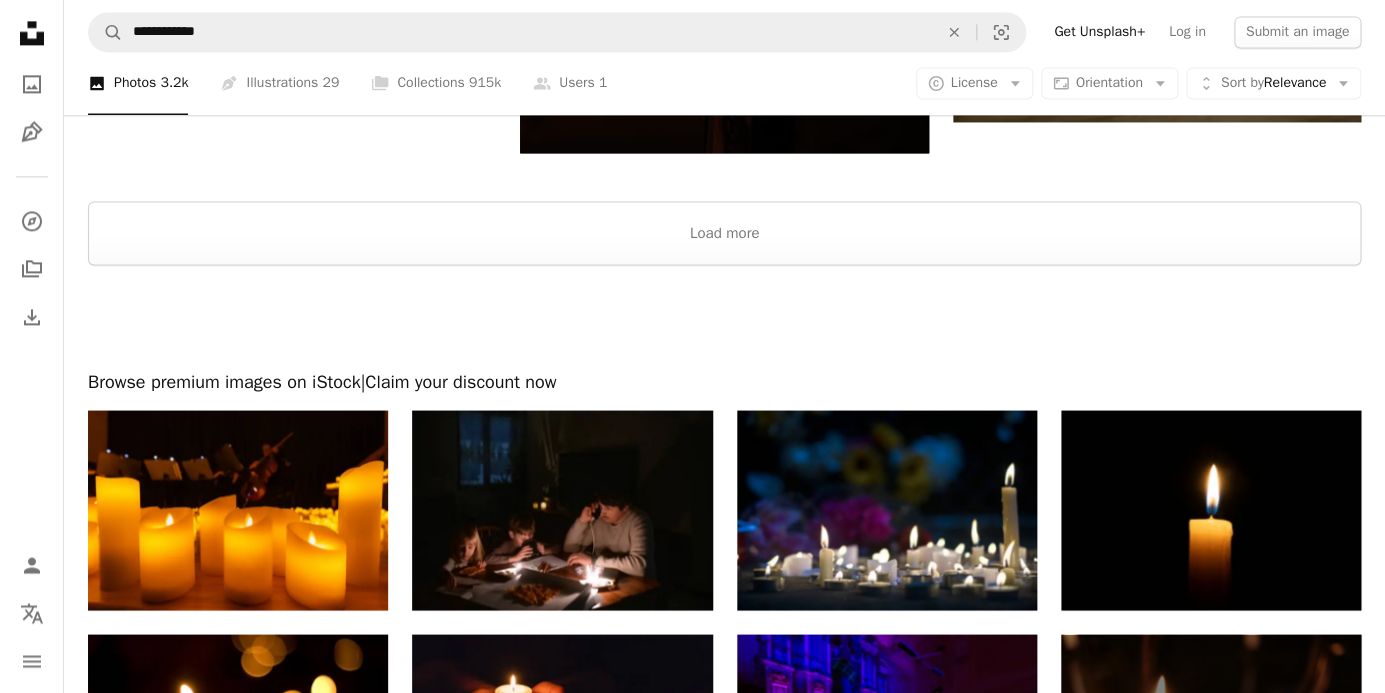 scroll, scrollTop: 3840, scrollLeft: 0, axis: vertical 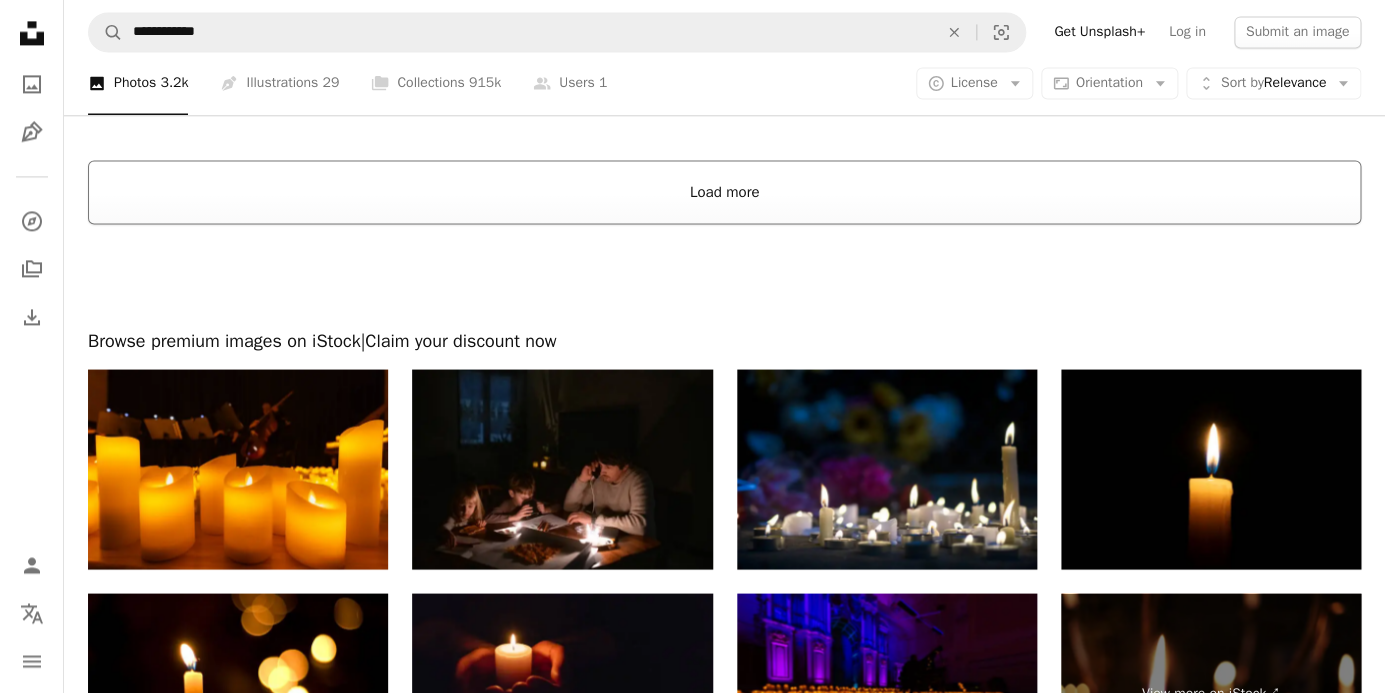 click on "Load more" at bounding box center (724, 192) 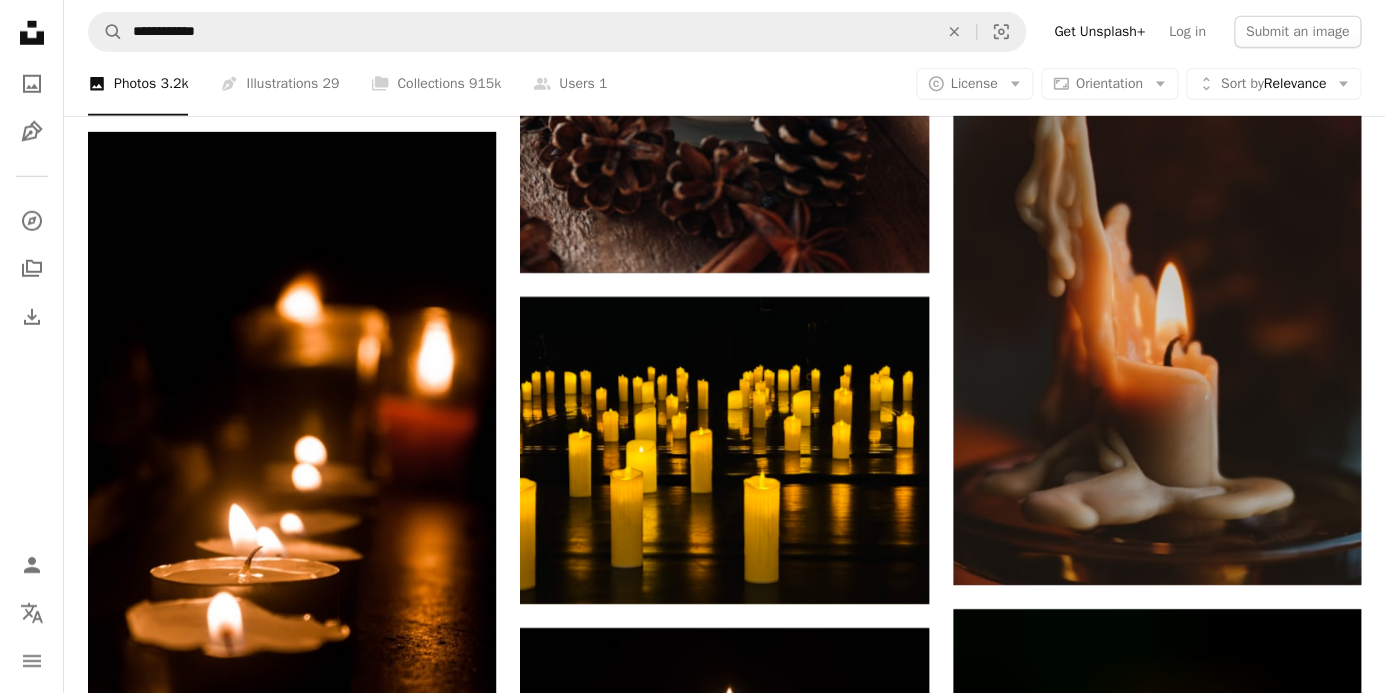 scroll, scrollTop: 7632, scrollLeft: 0, axis: vertical 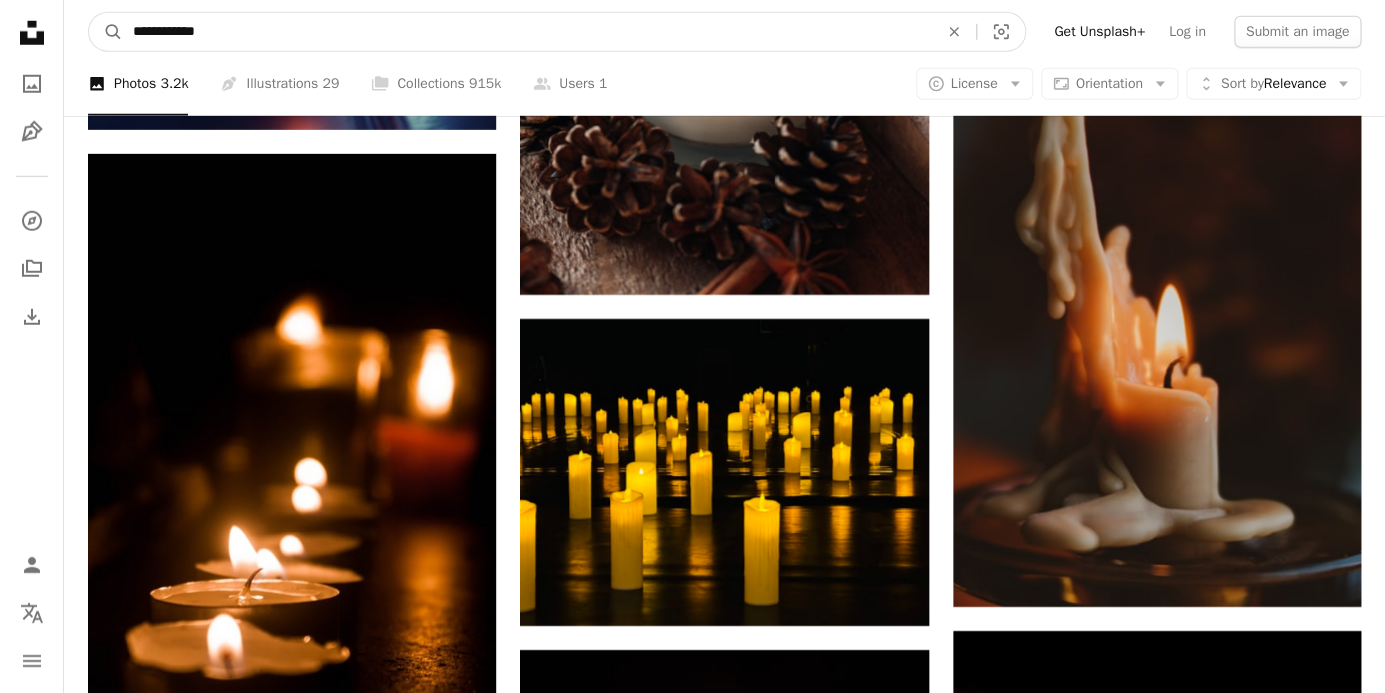 click on "**********" at bounding box center [527, 32] 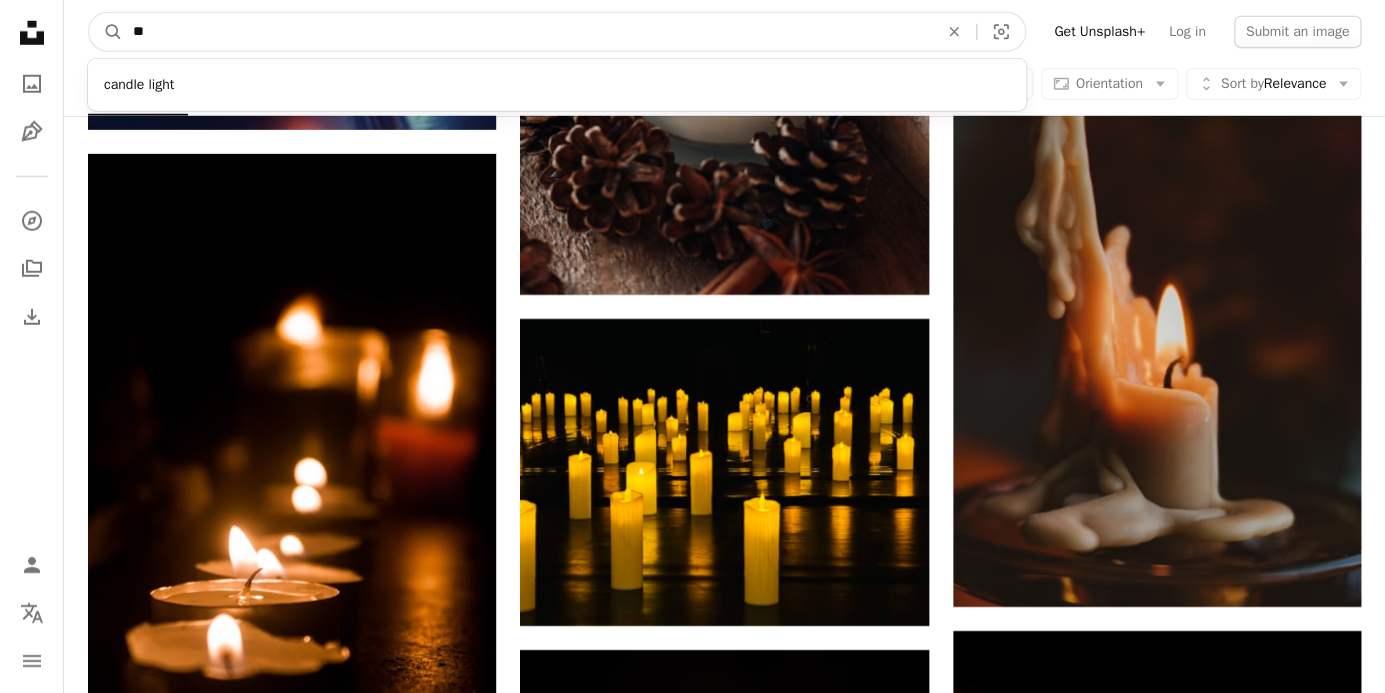 type on "*" 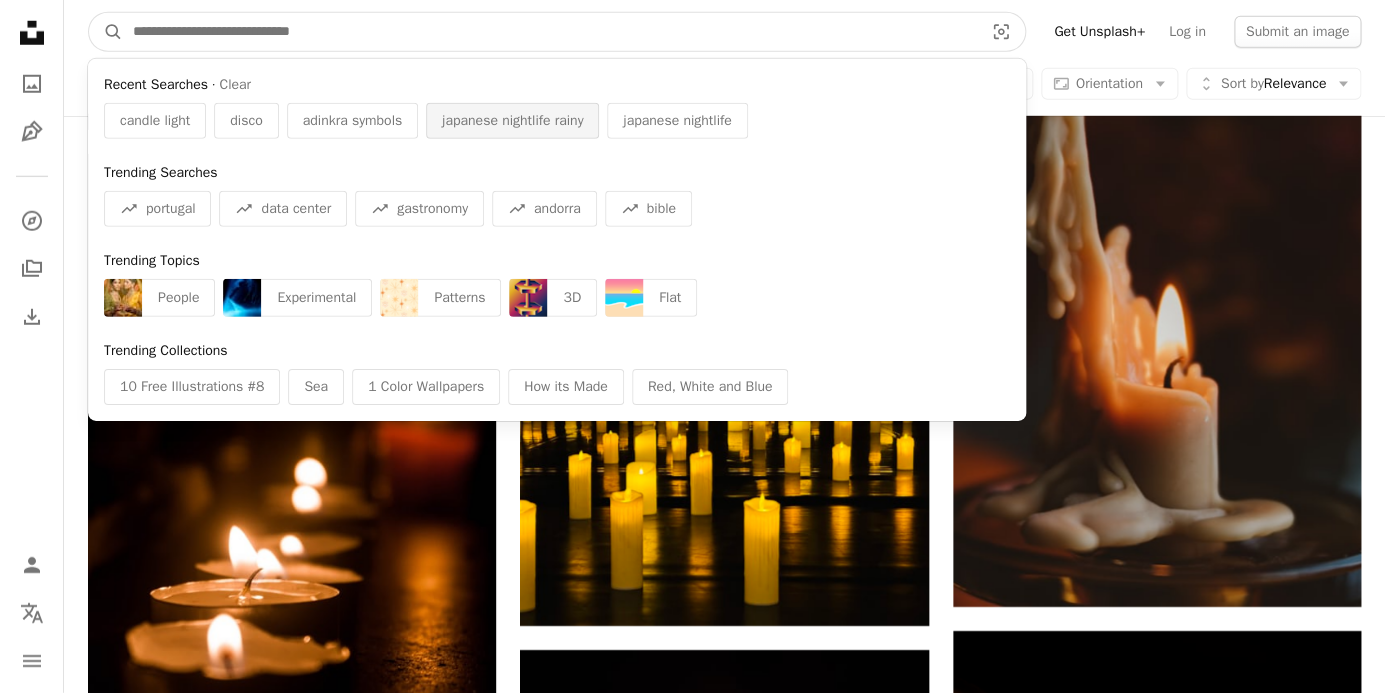 type 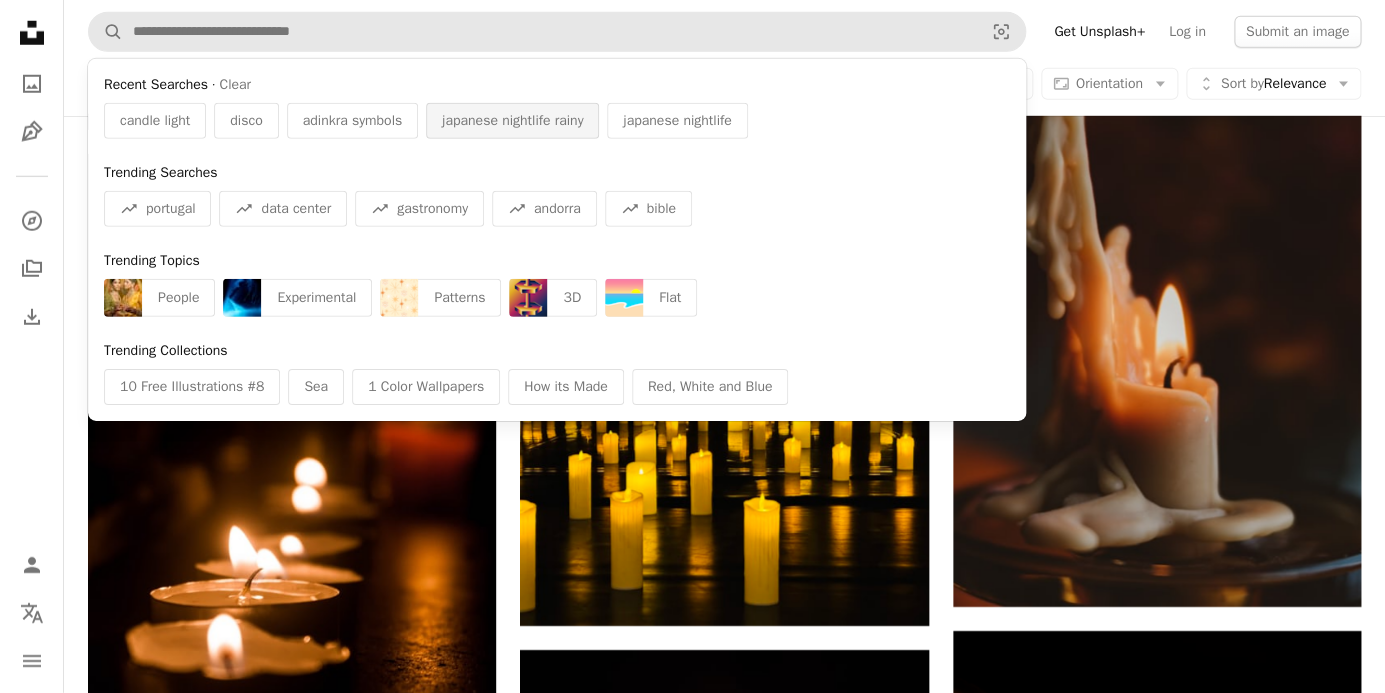 click on "japanese nightlife rainy" at bounding box center (512, 121) 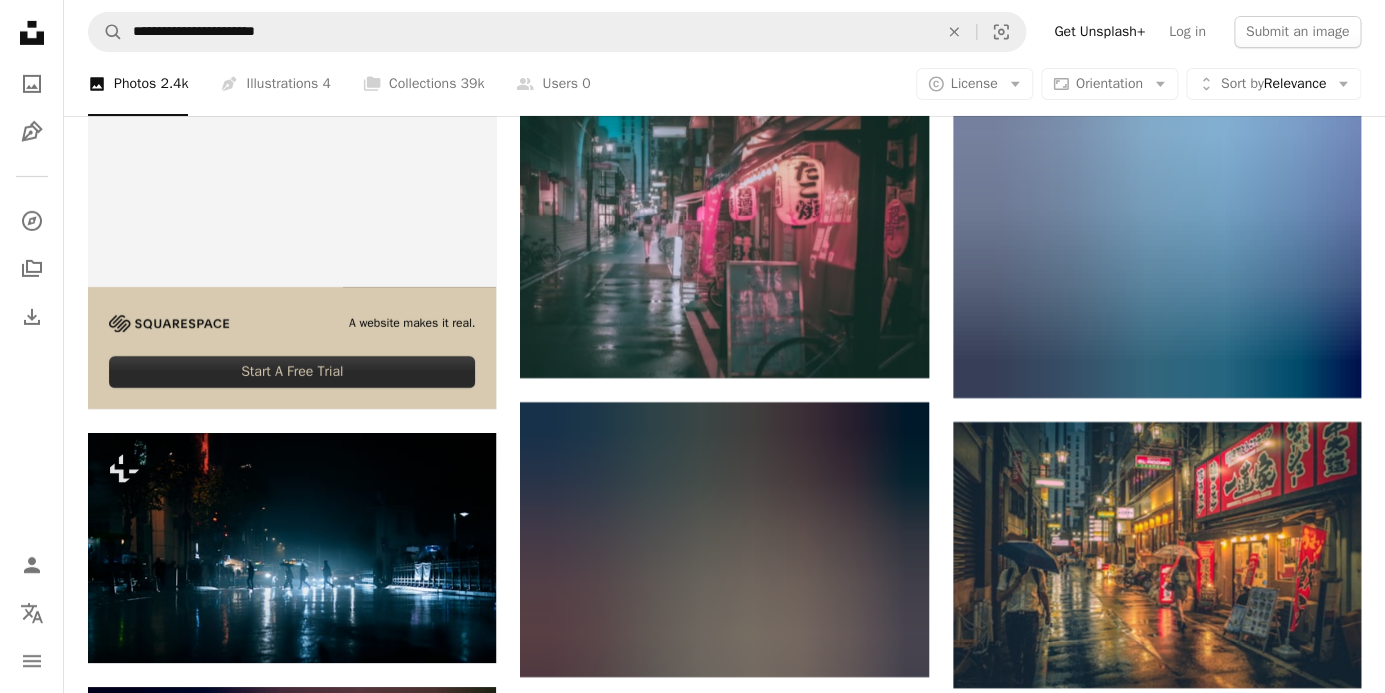scroll, scrollTop: 5232, scrollLeft: 0, axis: vertical 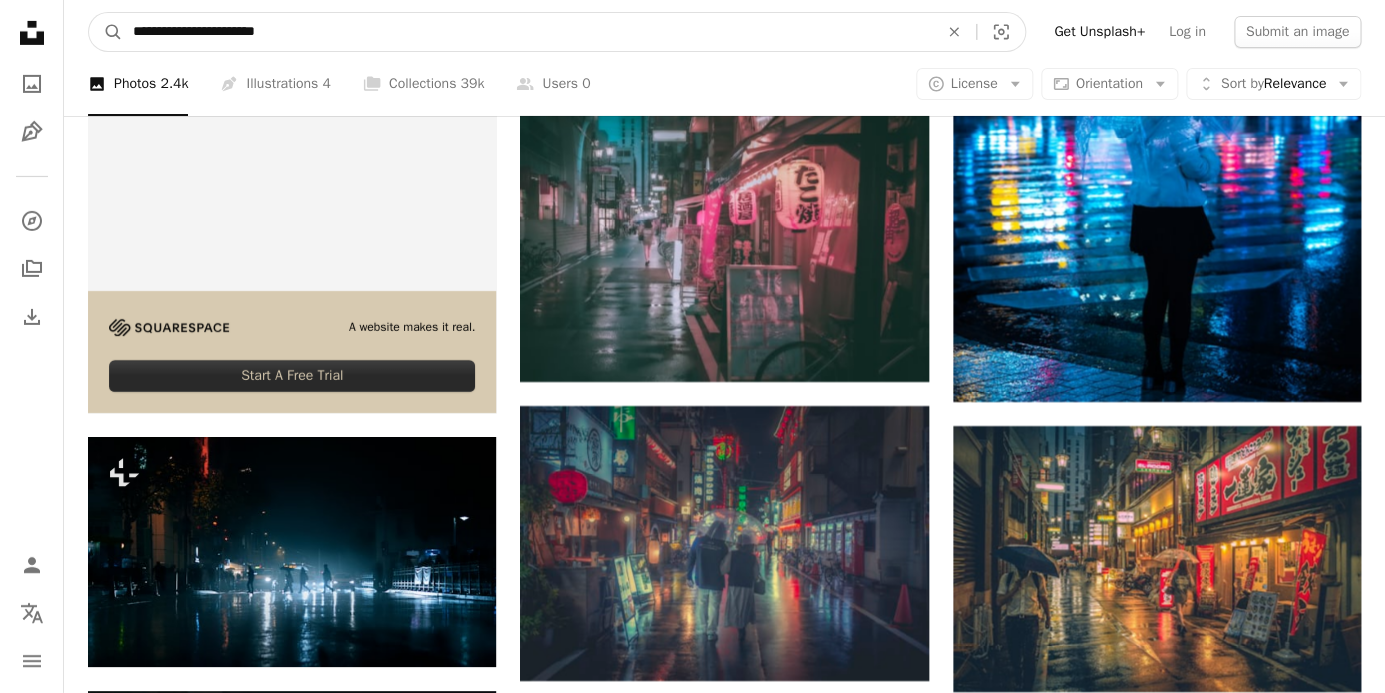 click on "**********" at bounding box center [527, 32] 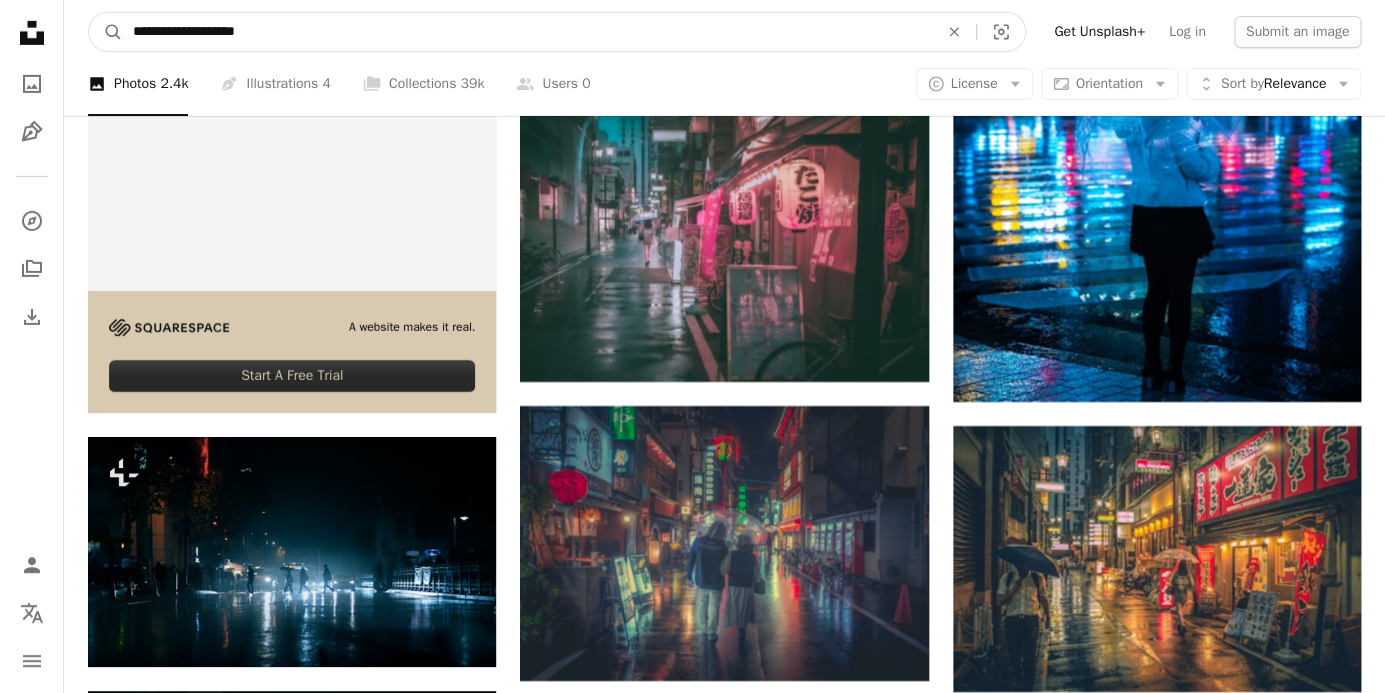 type on "**********" 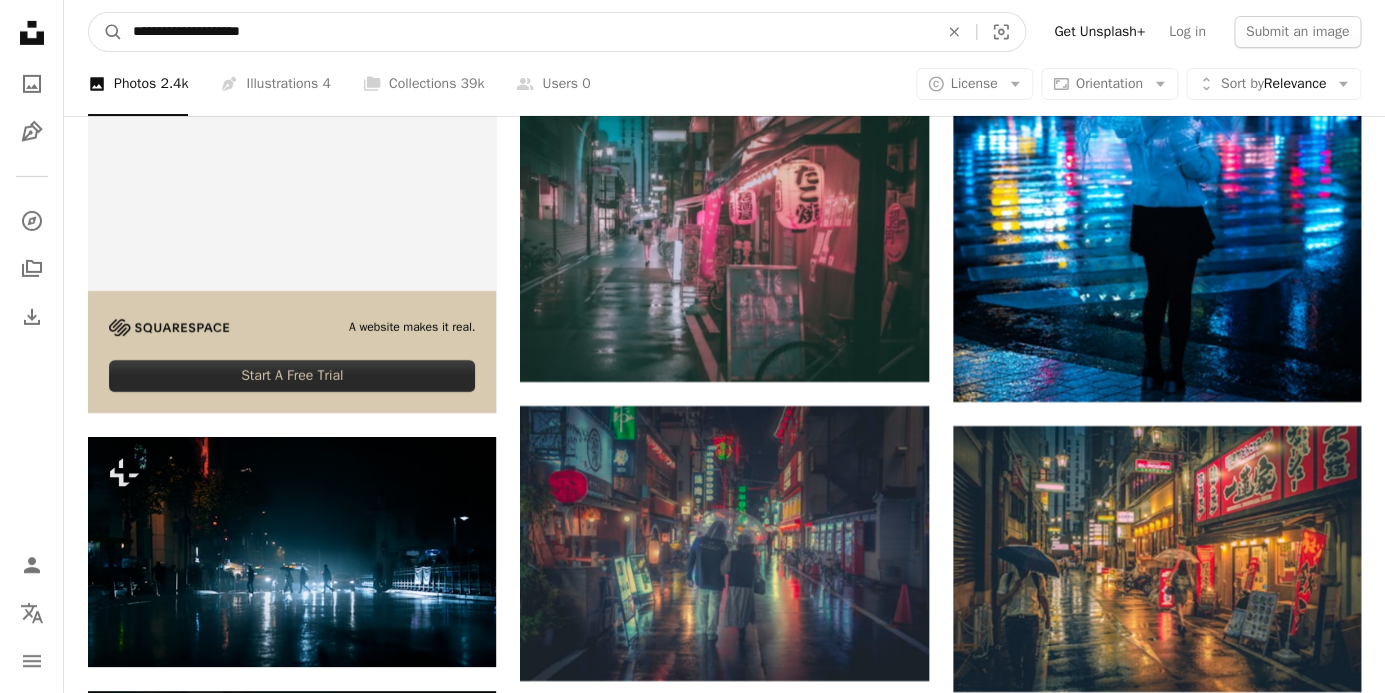 click on "A magnifying glass" at bounding box center (106, 32) 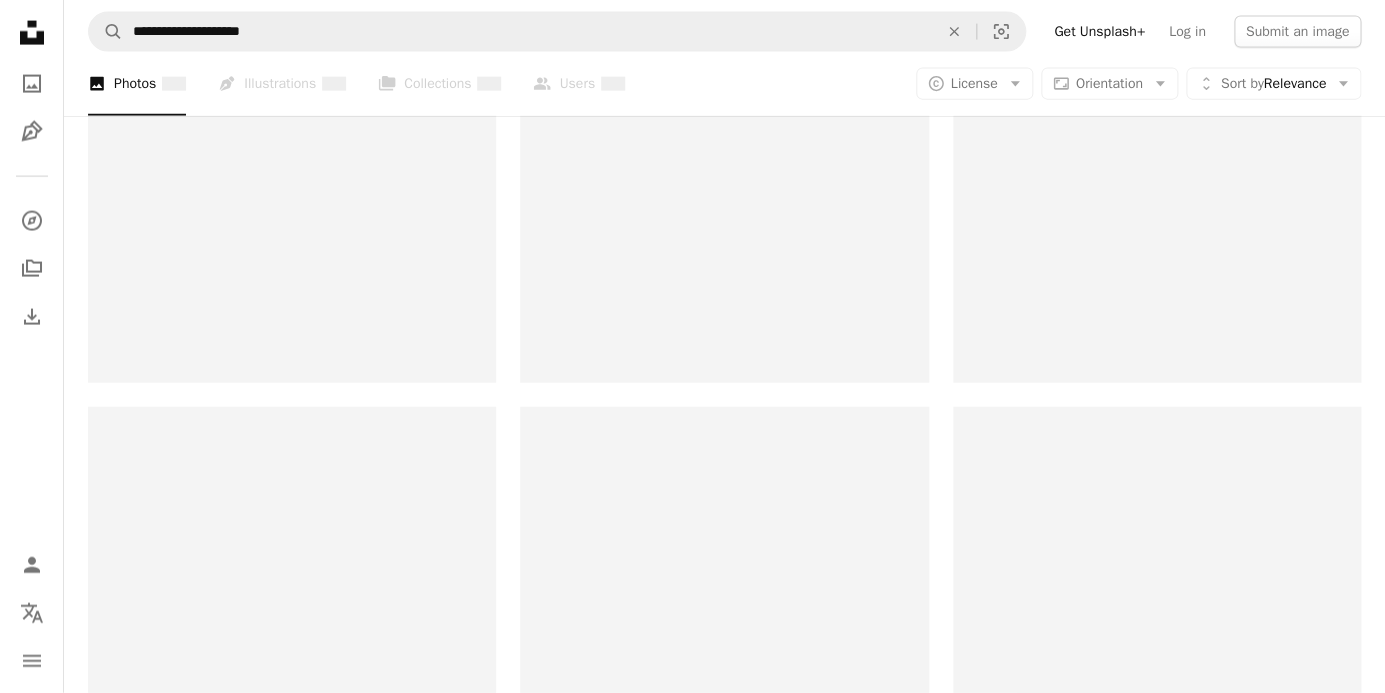 scroll, scrollTop: 0, scrollLeft: 0, axis: both 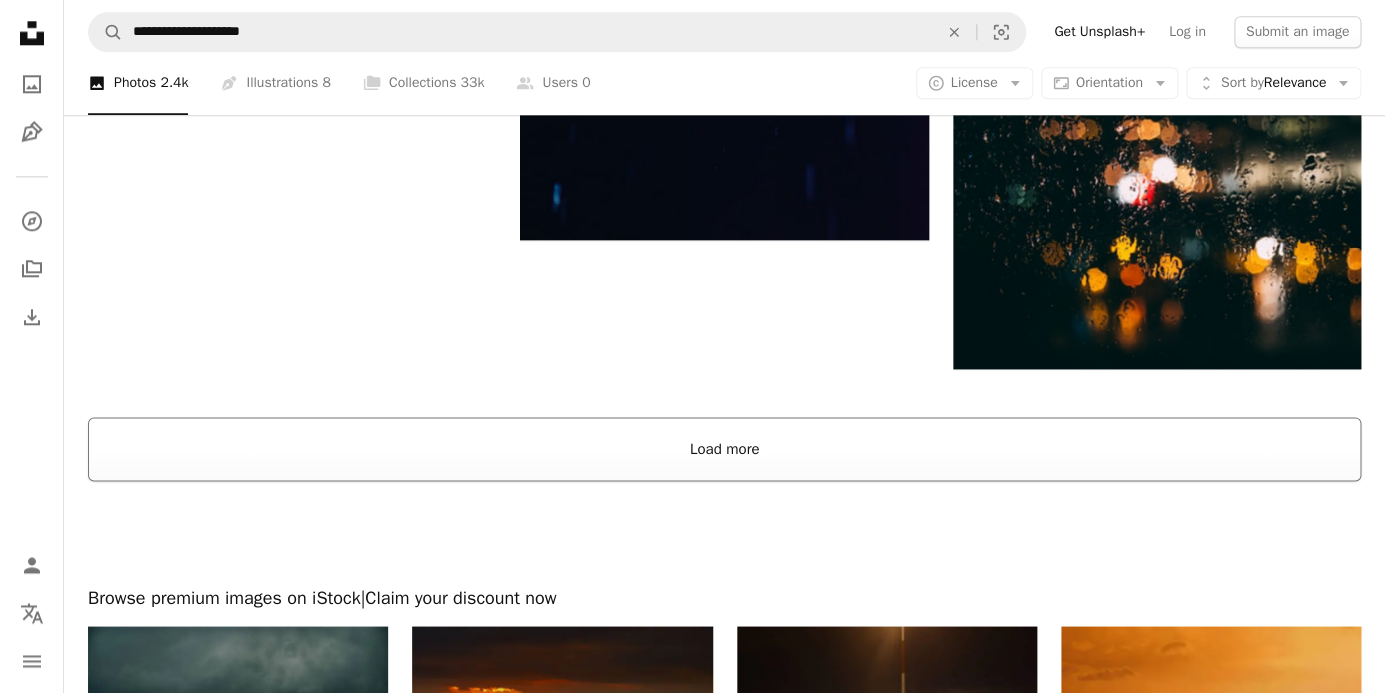 click on "Load more" at bounding box center [724, 449] 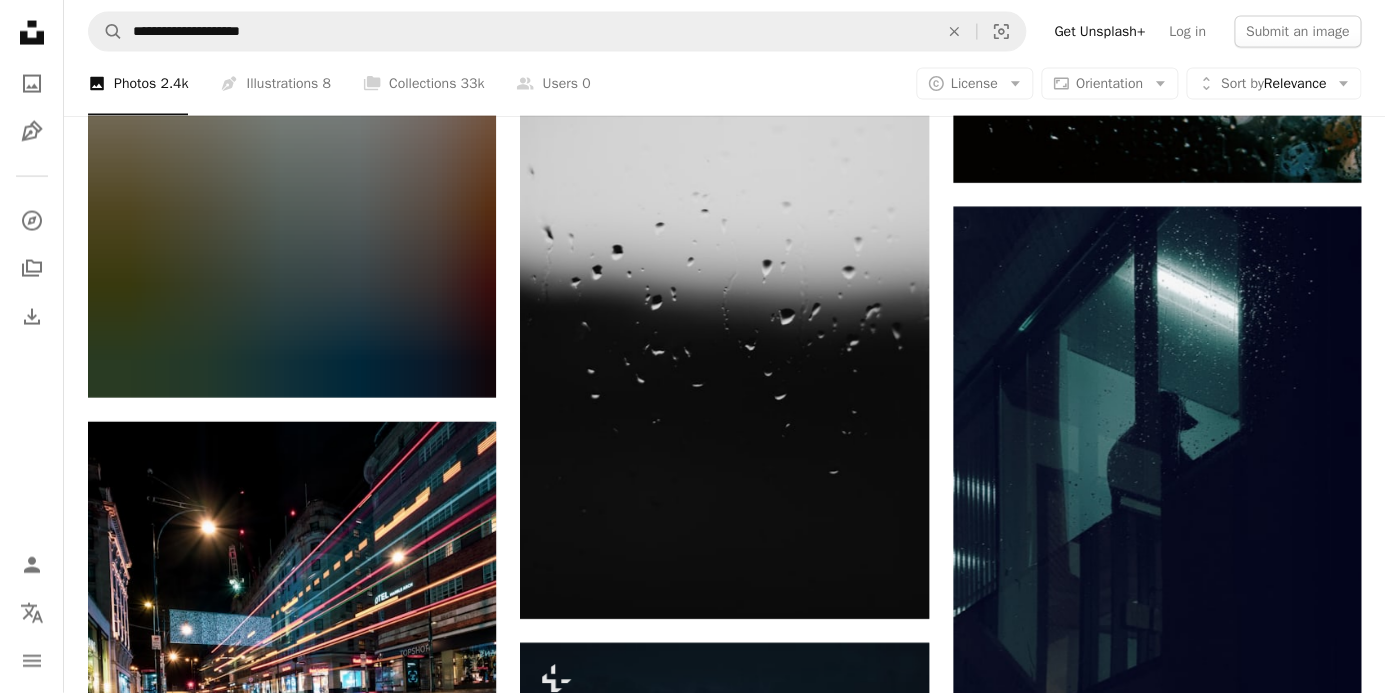 scroll, scrollTop: 26496, scrollLeft: 0, axis: vertical 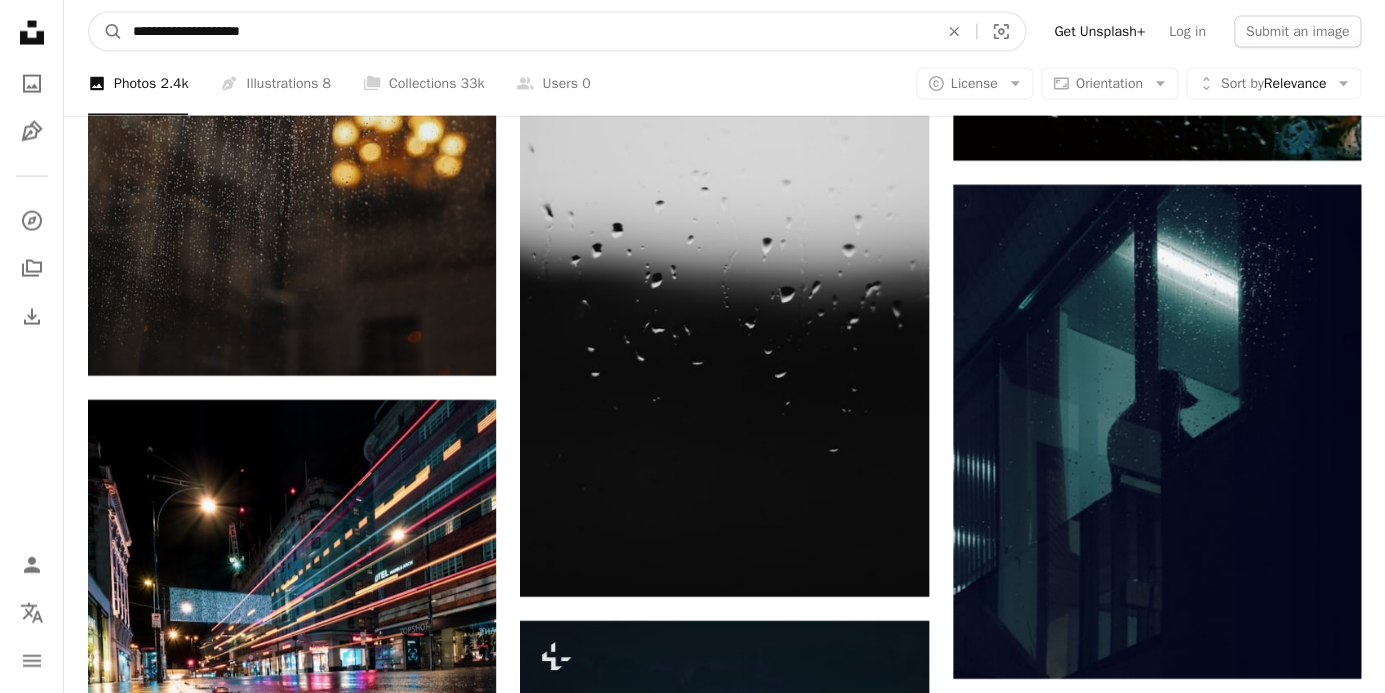 click on "**********" at bounding box center [527, 32] 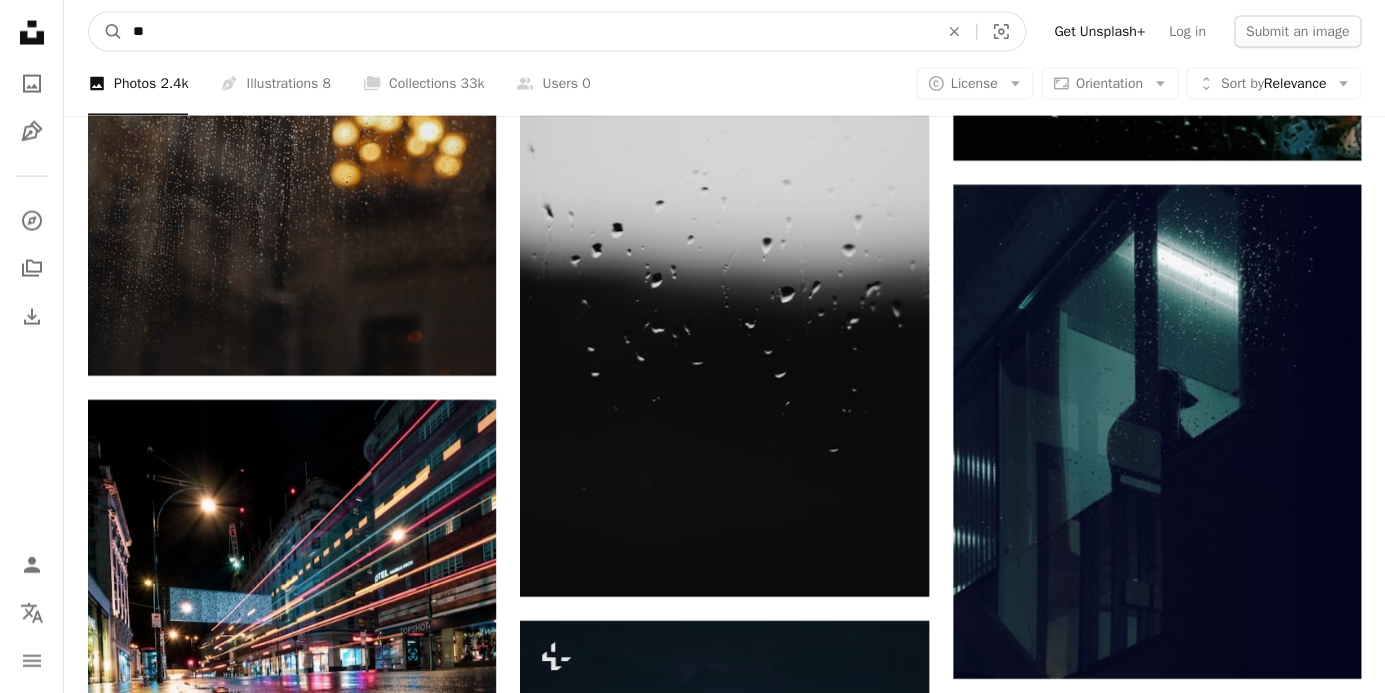 type on "*" 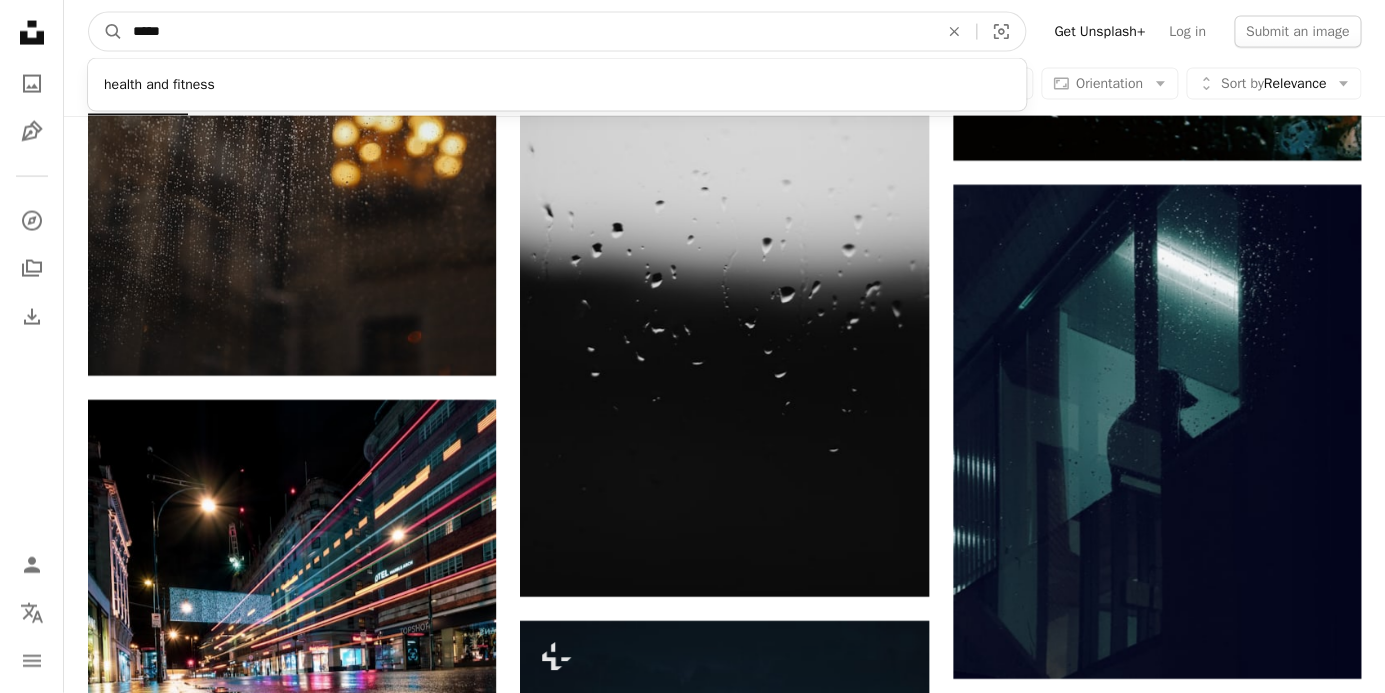 type on "*****" 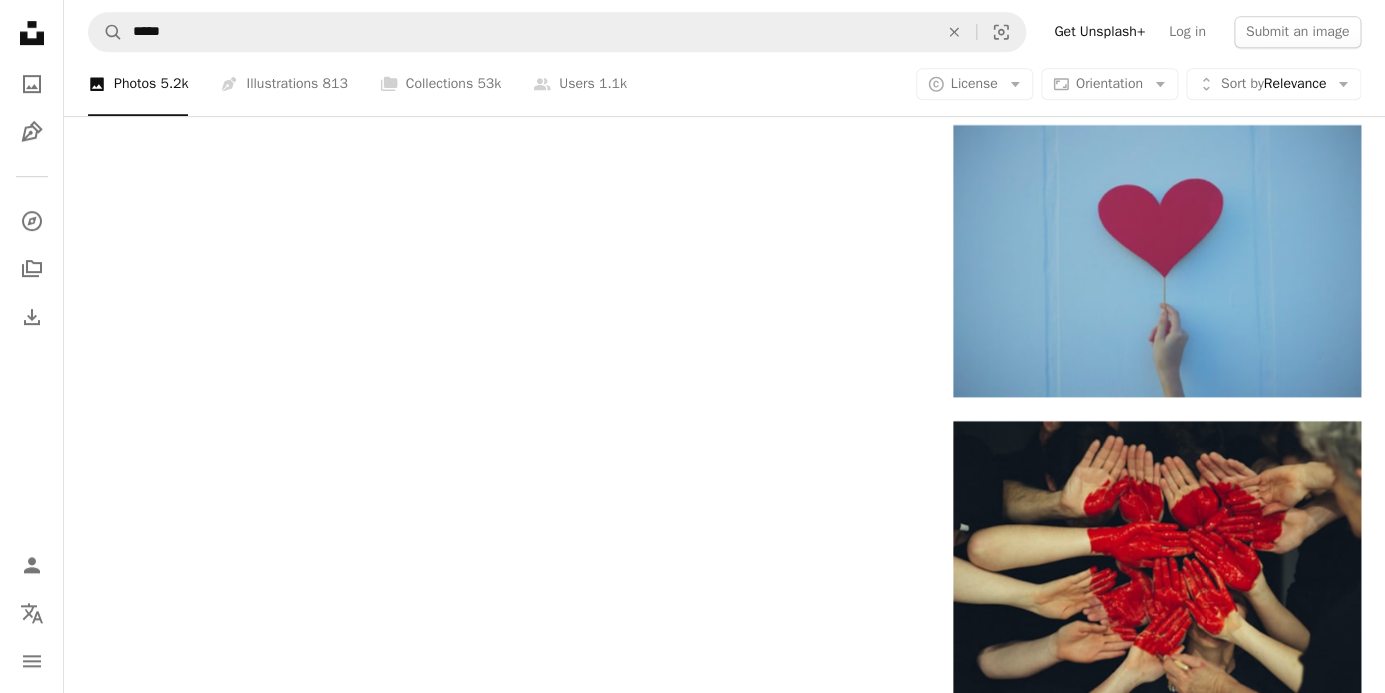 scroll, scrollTop: 0, scrollLeft: 0, axis: both 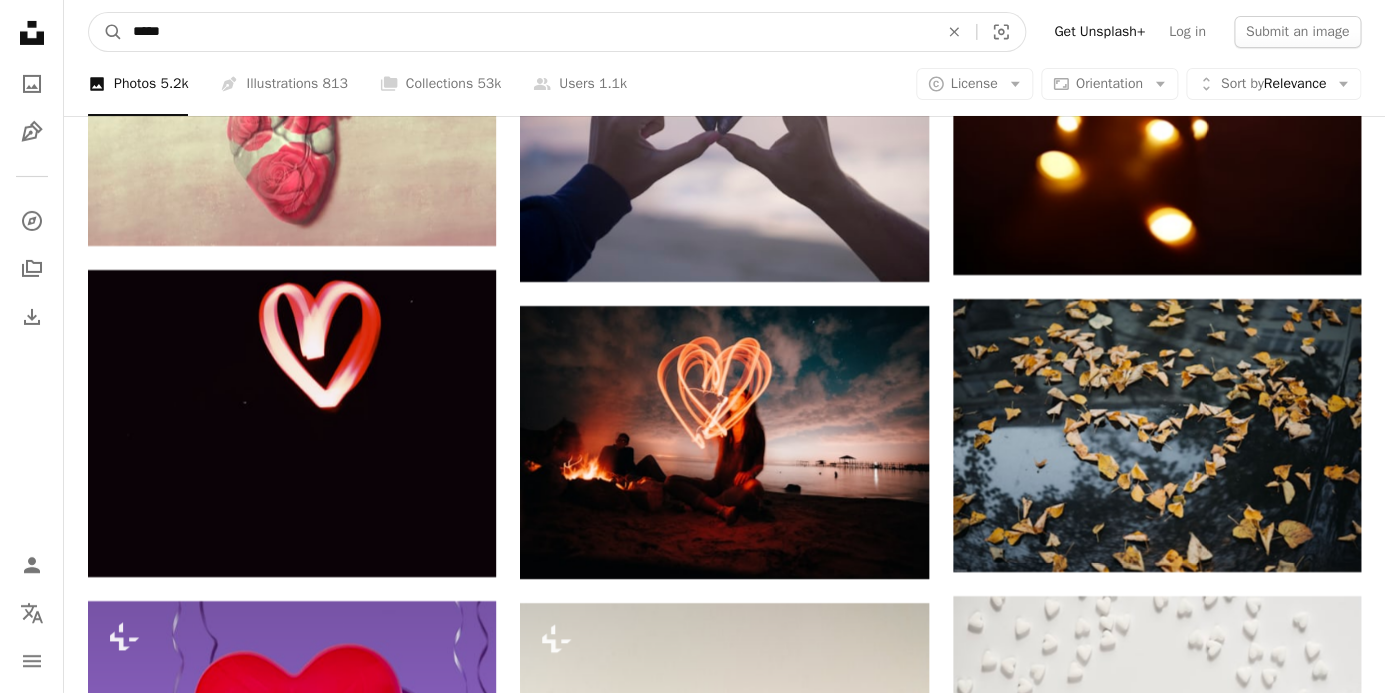 click on "*****" at bounding box center [527, 32] 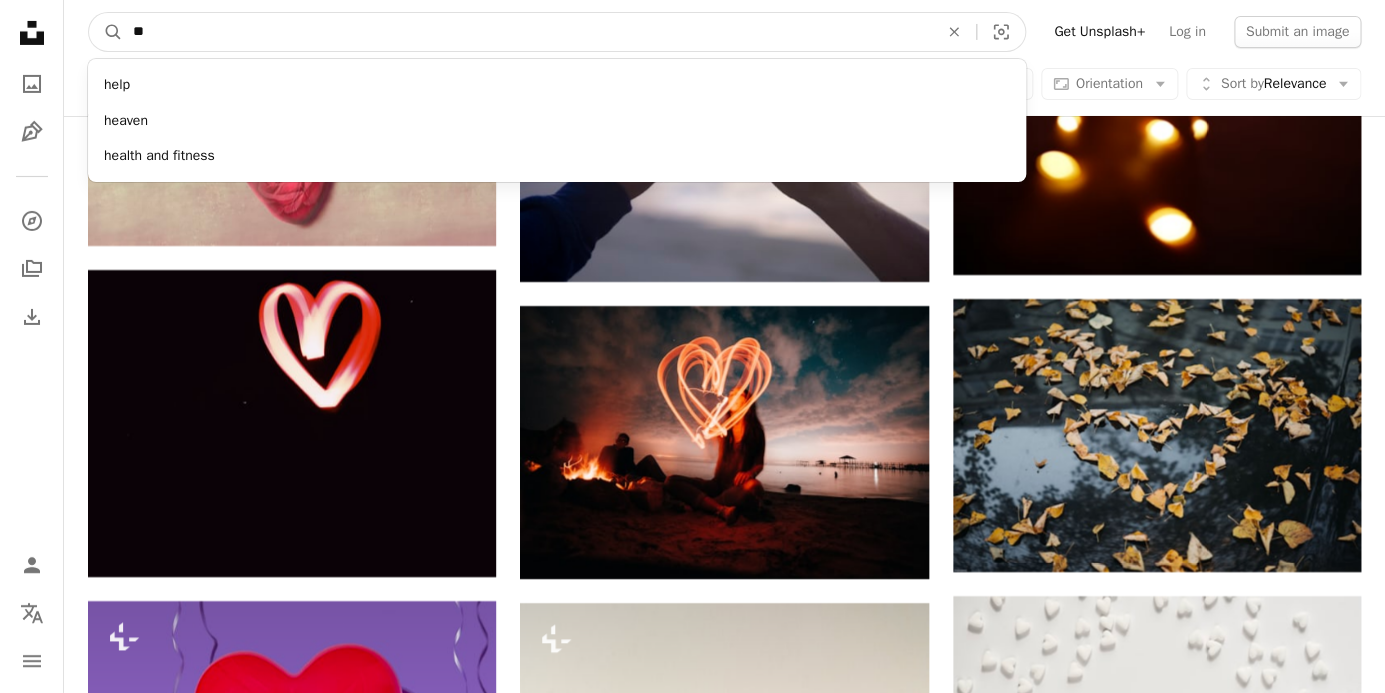 type on "*" 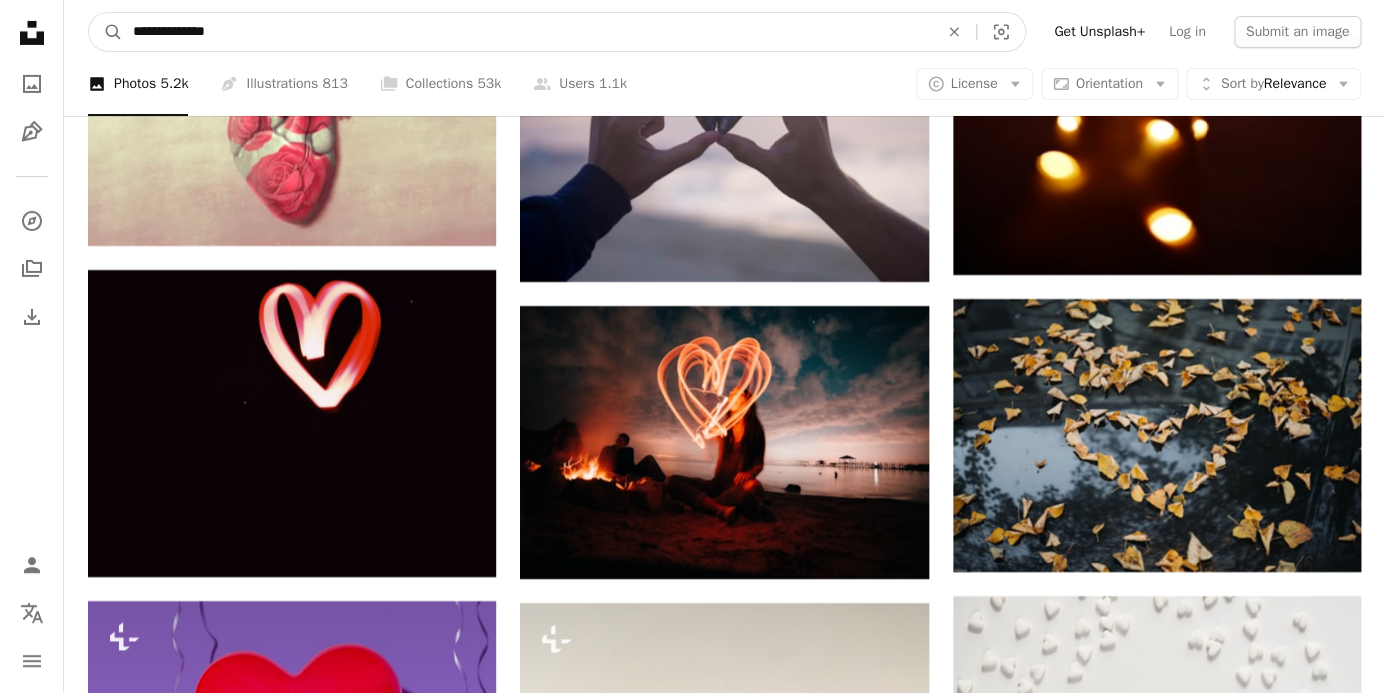 type on "**********" 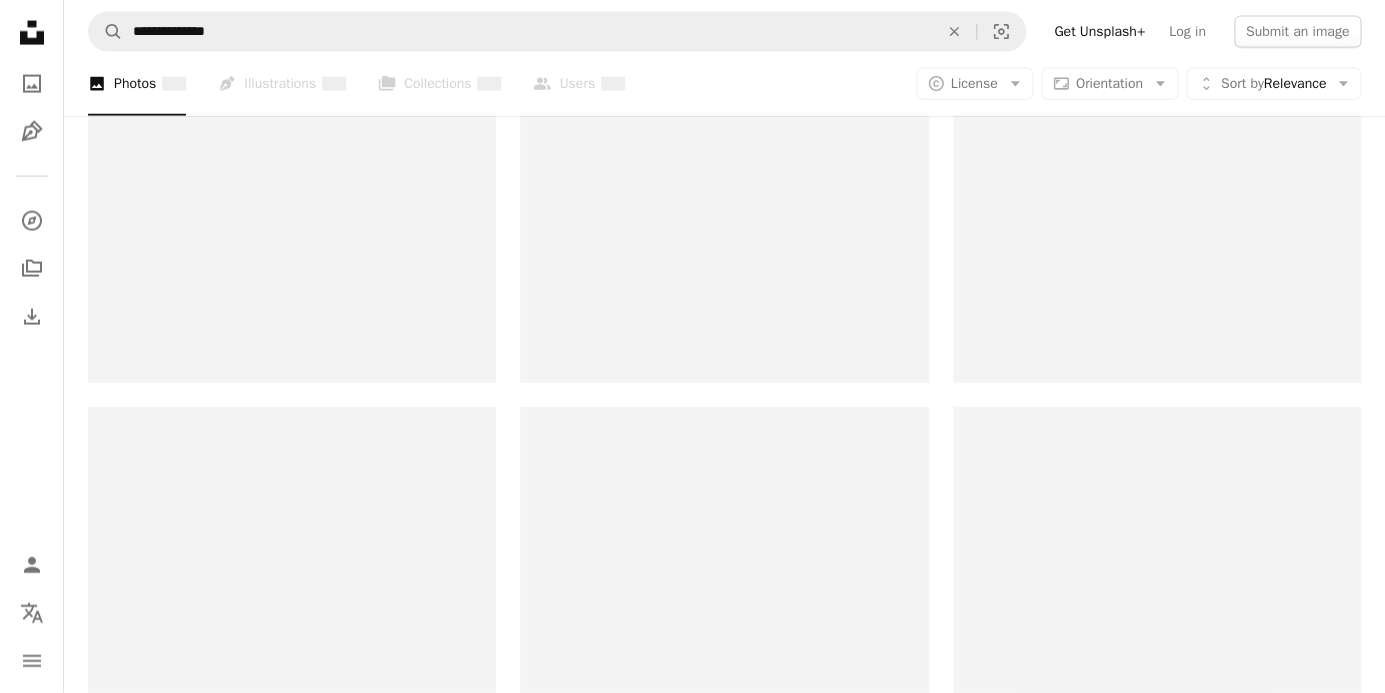scroll, scrollTop: 0, scrollLeft: 0, axis: both 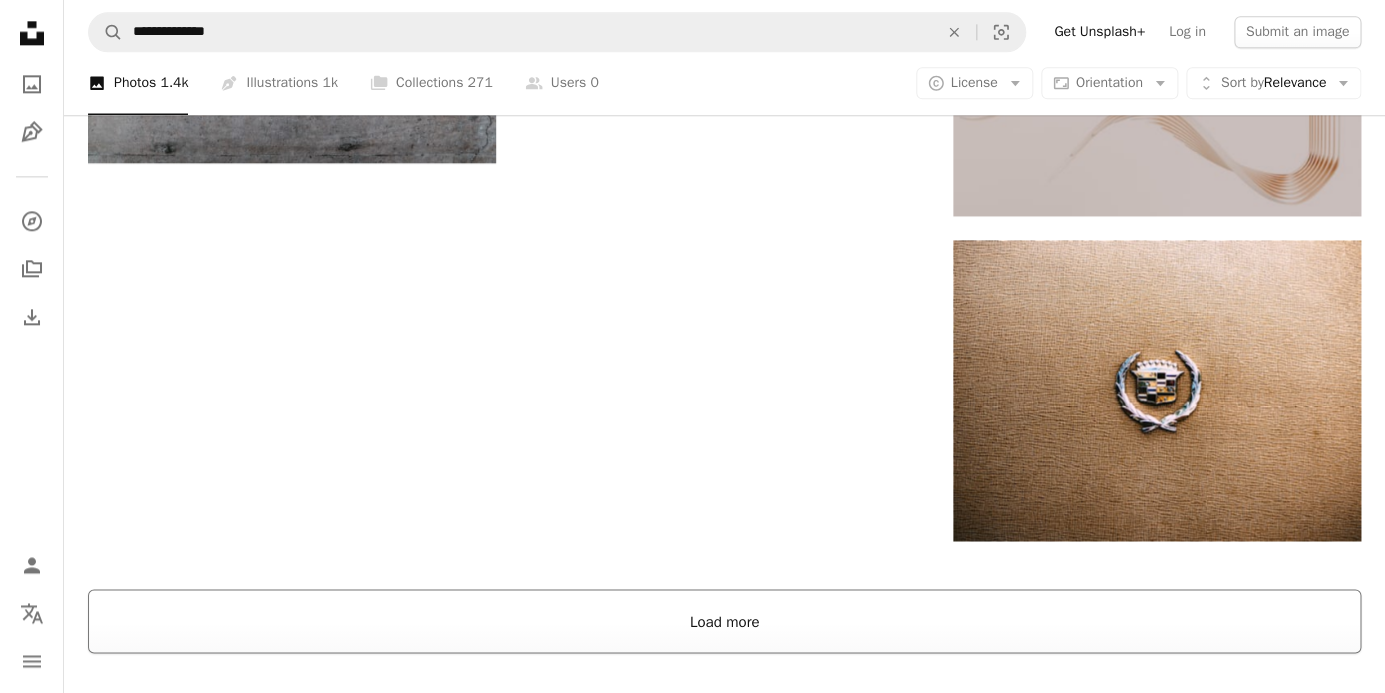 click on "Load more" at bounding box center (724, 621) 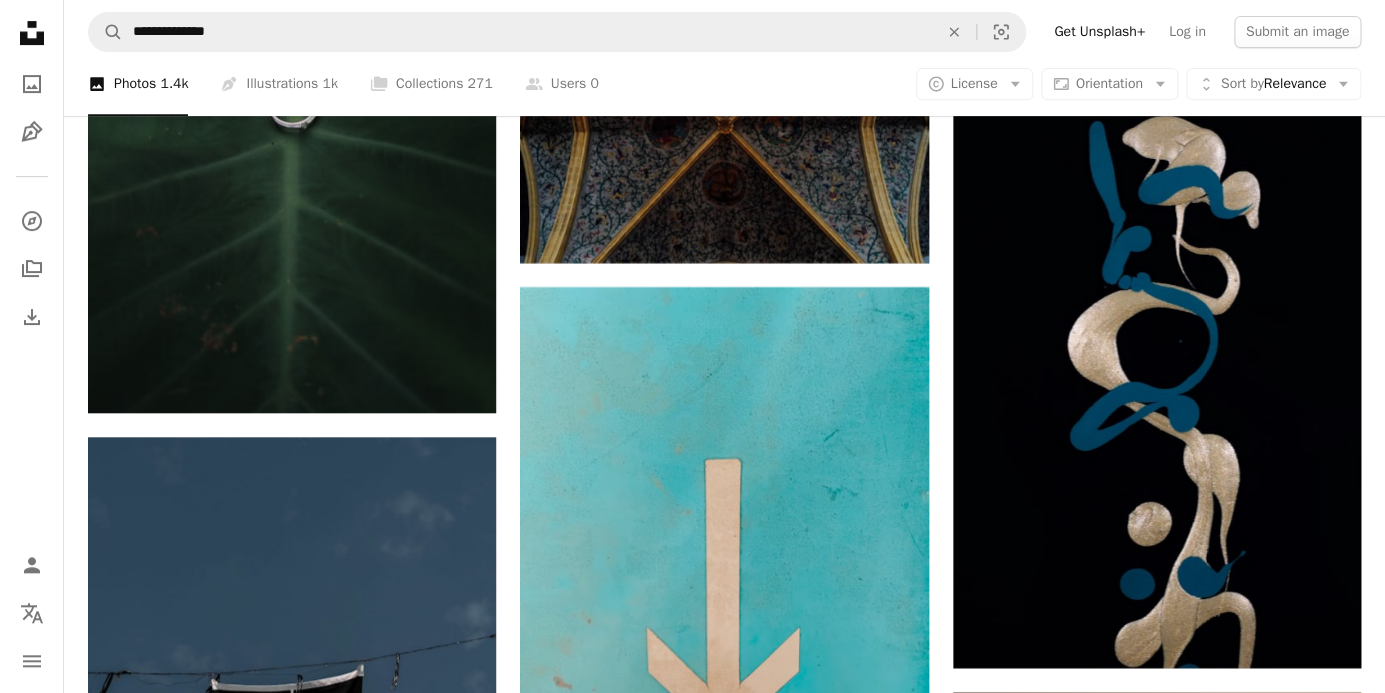scroll, scrollTop: 8544, scrollLeft: 0, axis: vertical 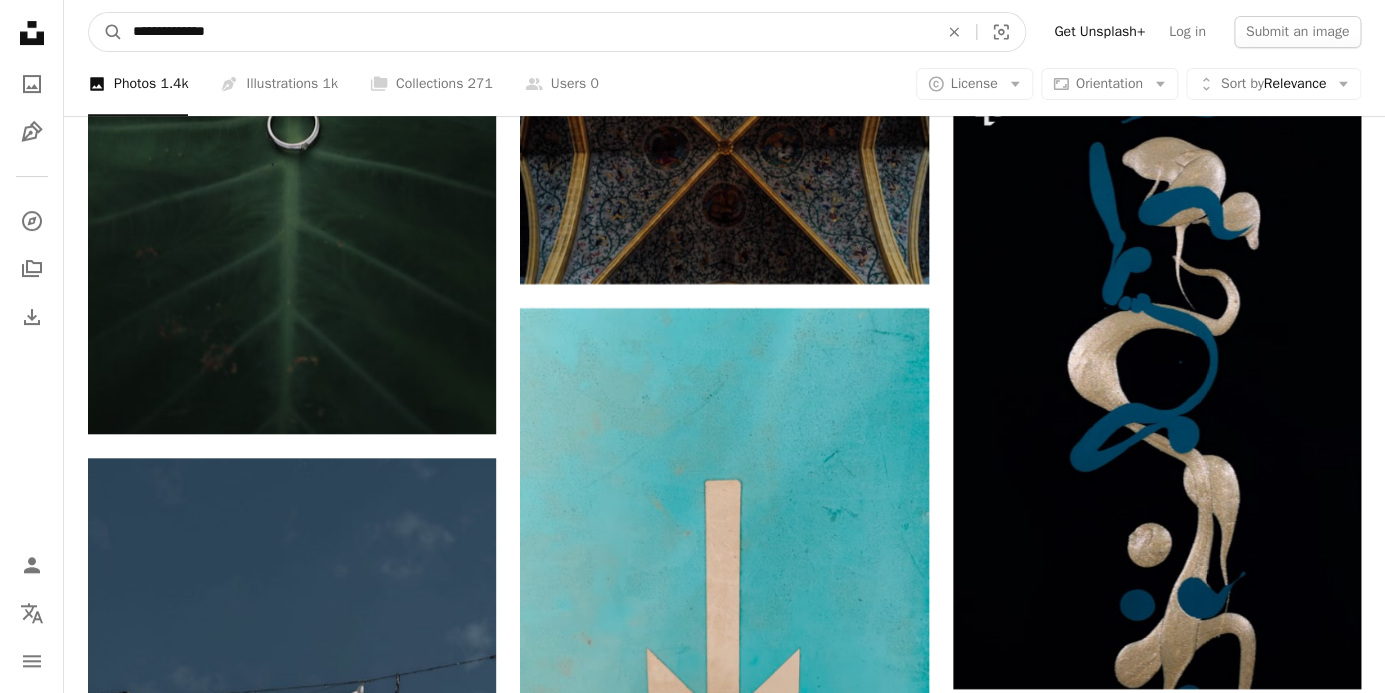 click on "**********" at bounding box center [527, 32] 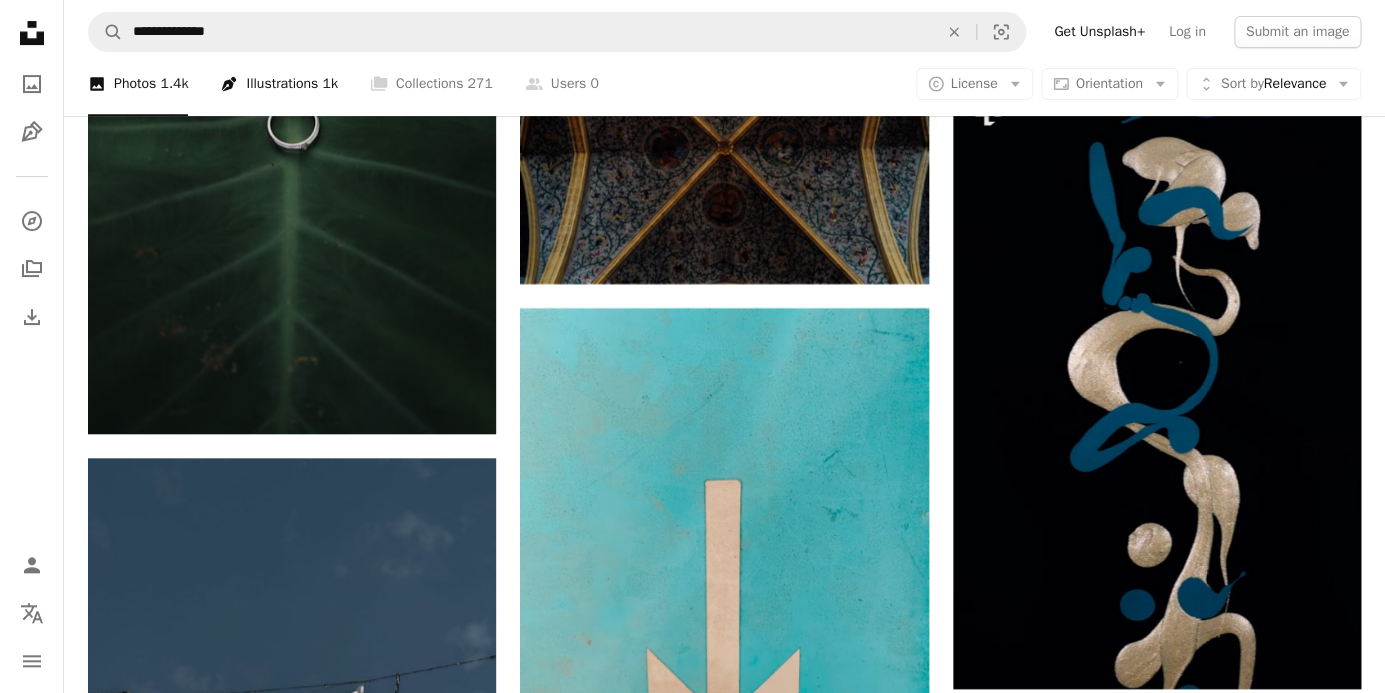 click on "Pen Tool Illustrations   1k" at bounding box center [278, 84] 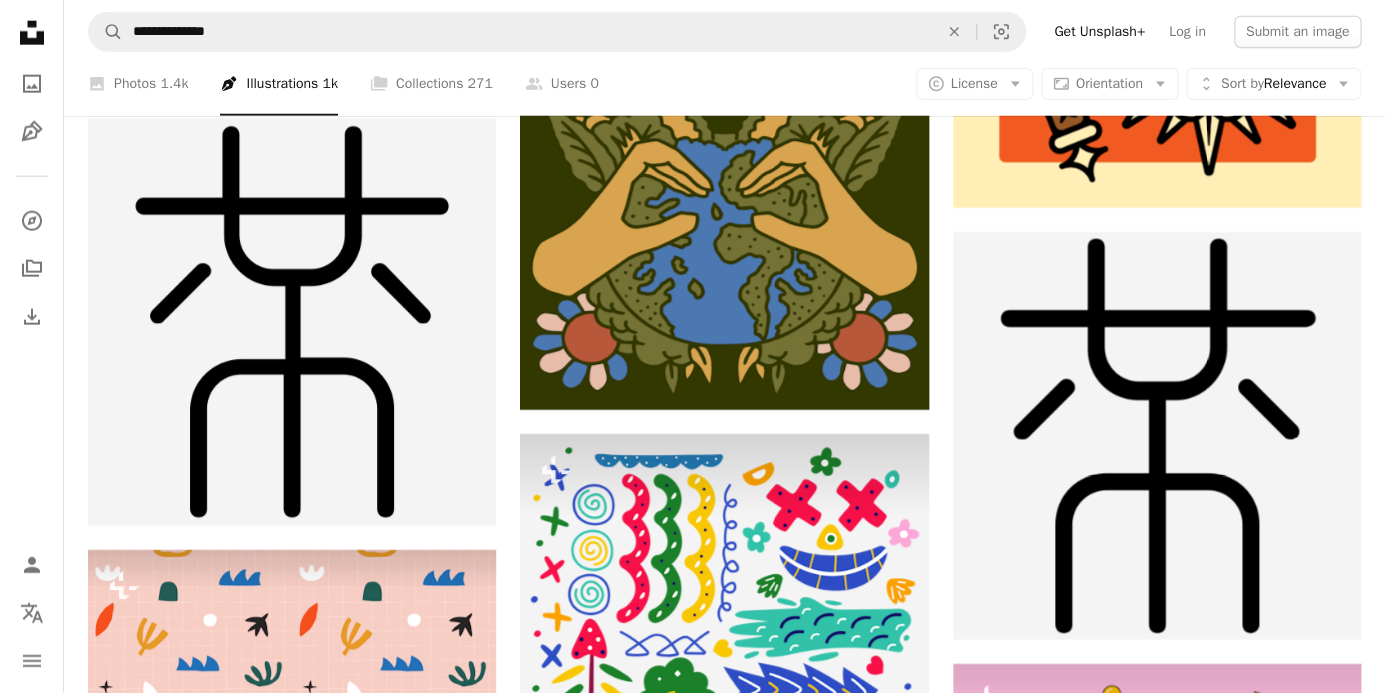 scroll, scrollTop: 1872, scrollLeft: 0, axis: vertical 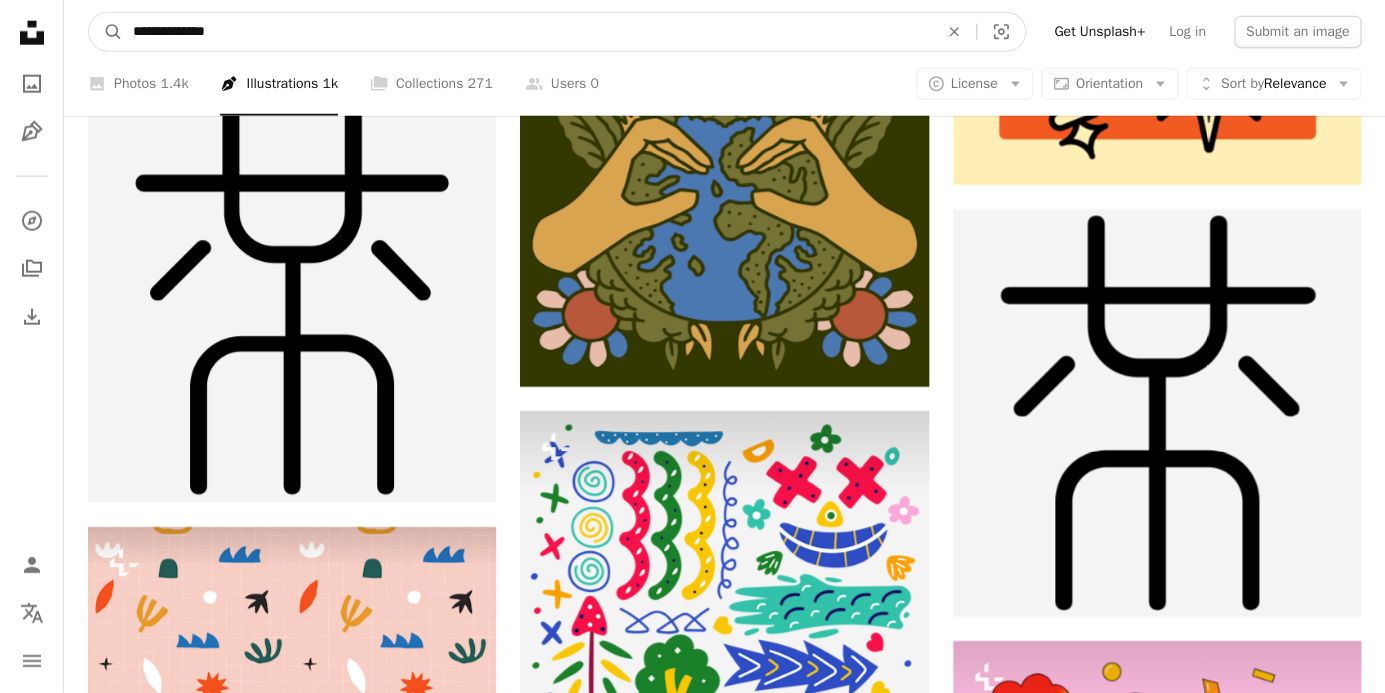 click on "**********" at bounding box center [527, 32] 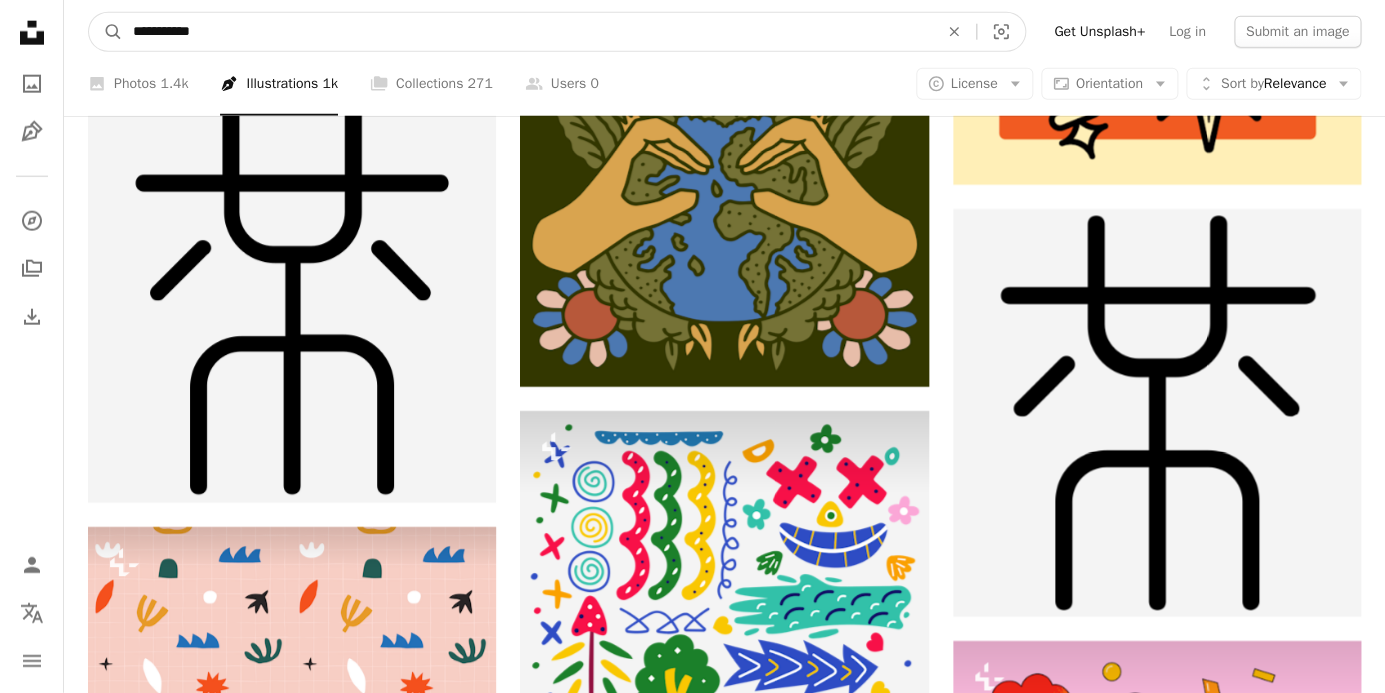 type on "**********" 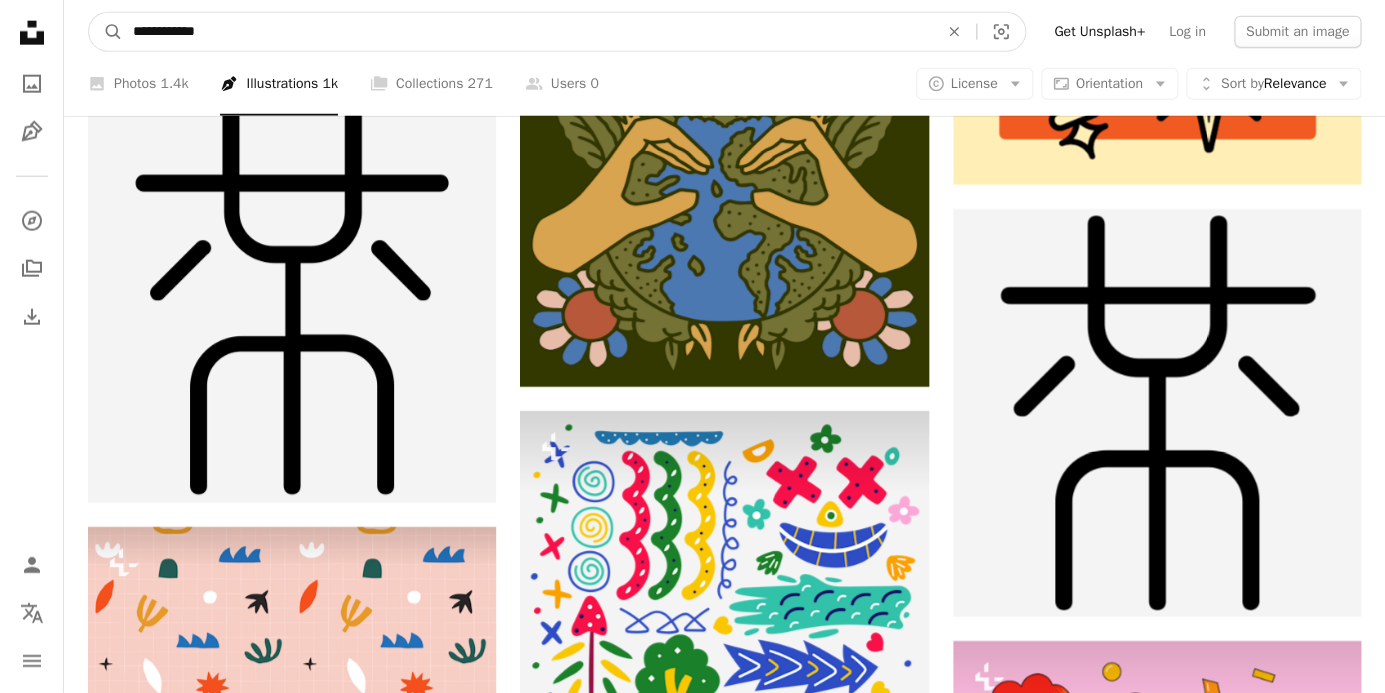 click on "A magnifying glass" at bounding box center (106, 32) 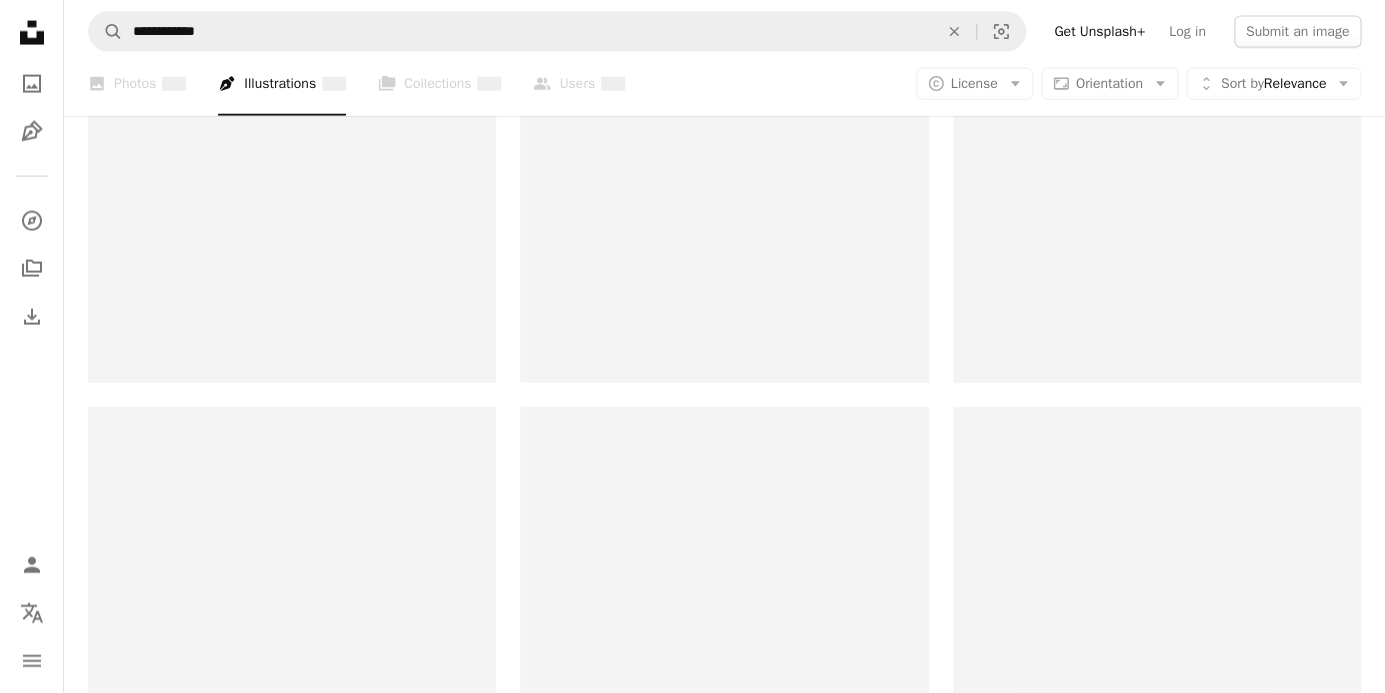 scroll, scrollTop: 0, scrollLeft: 0, axis: both 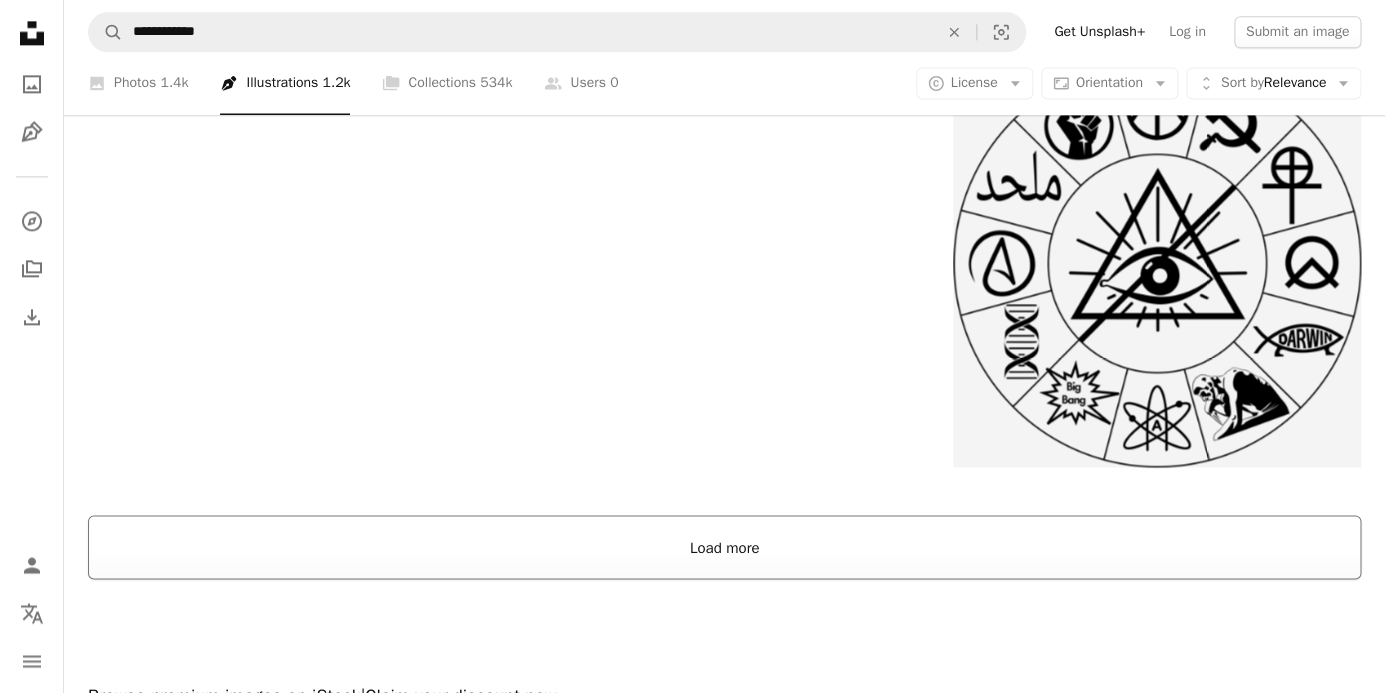 click on "Load more" at bounding box center (724, 547) 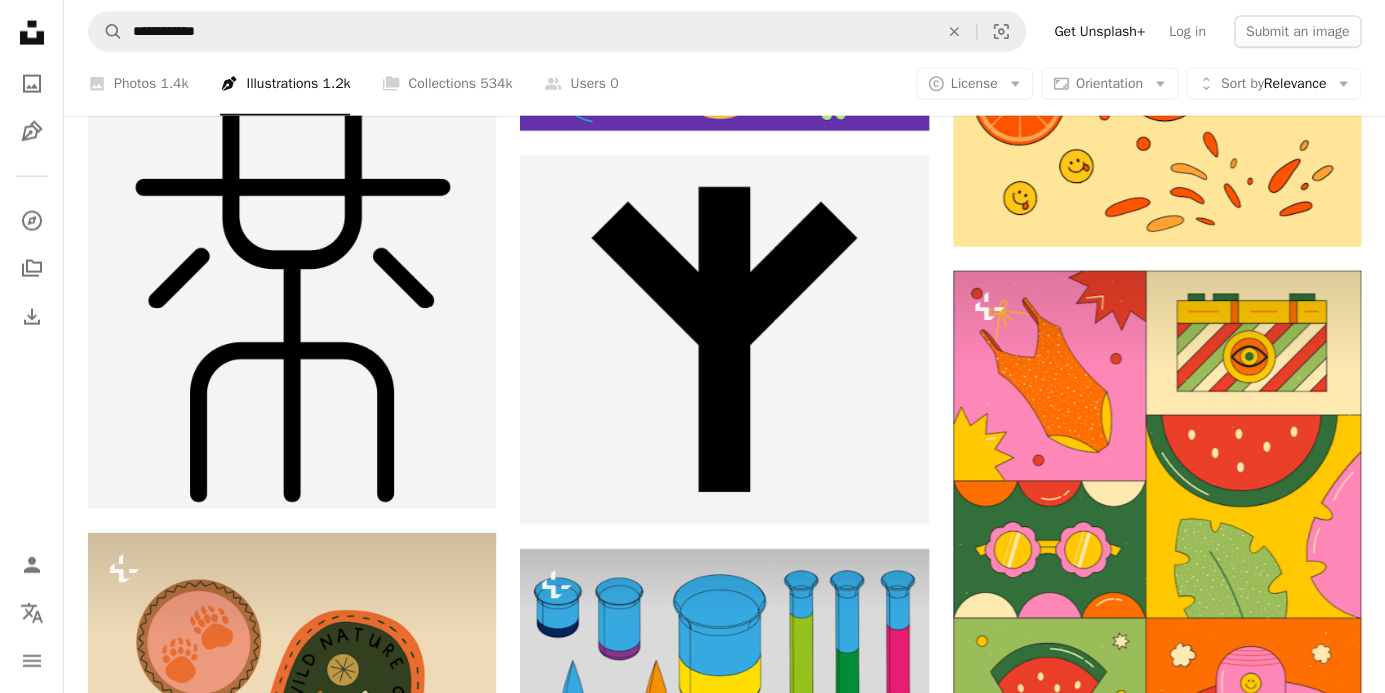 scroll, scrollTop: 7200, scrollLeft: 0, axis: vertical 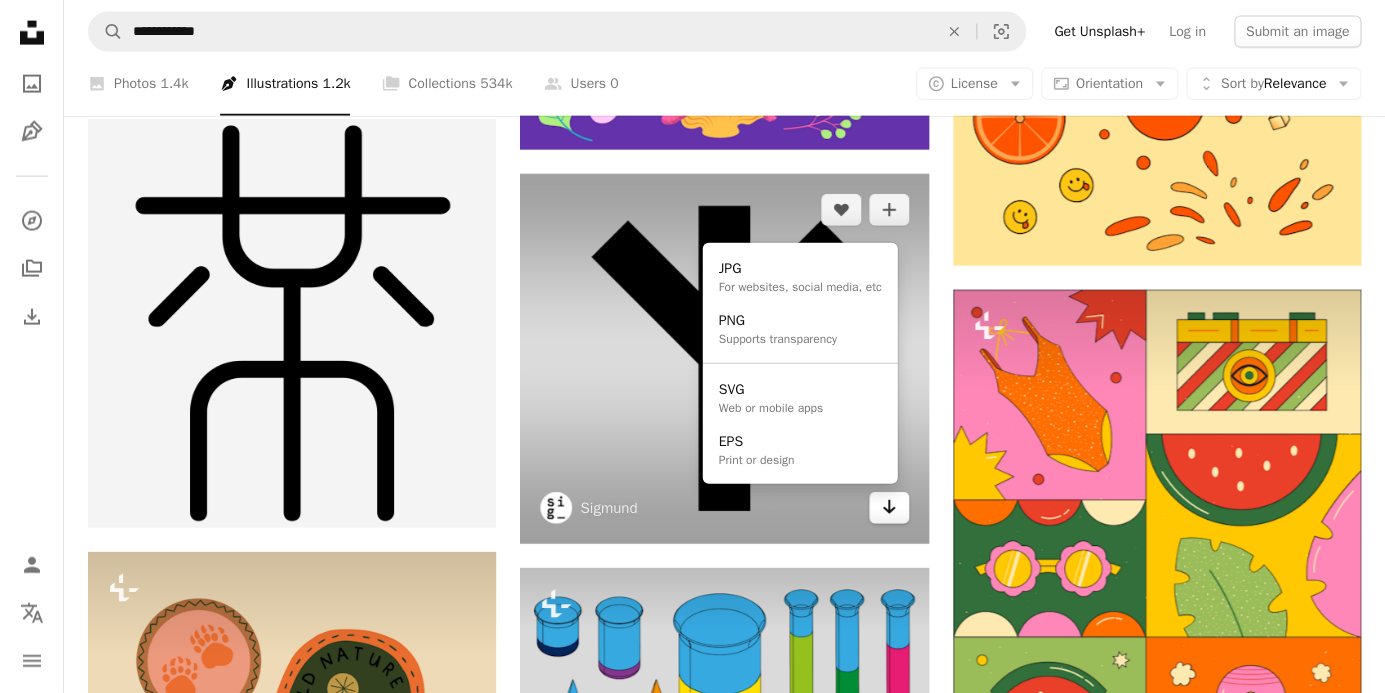 click 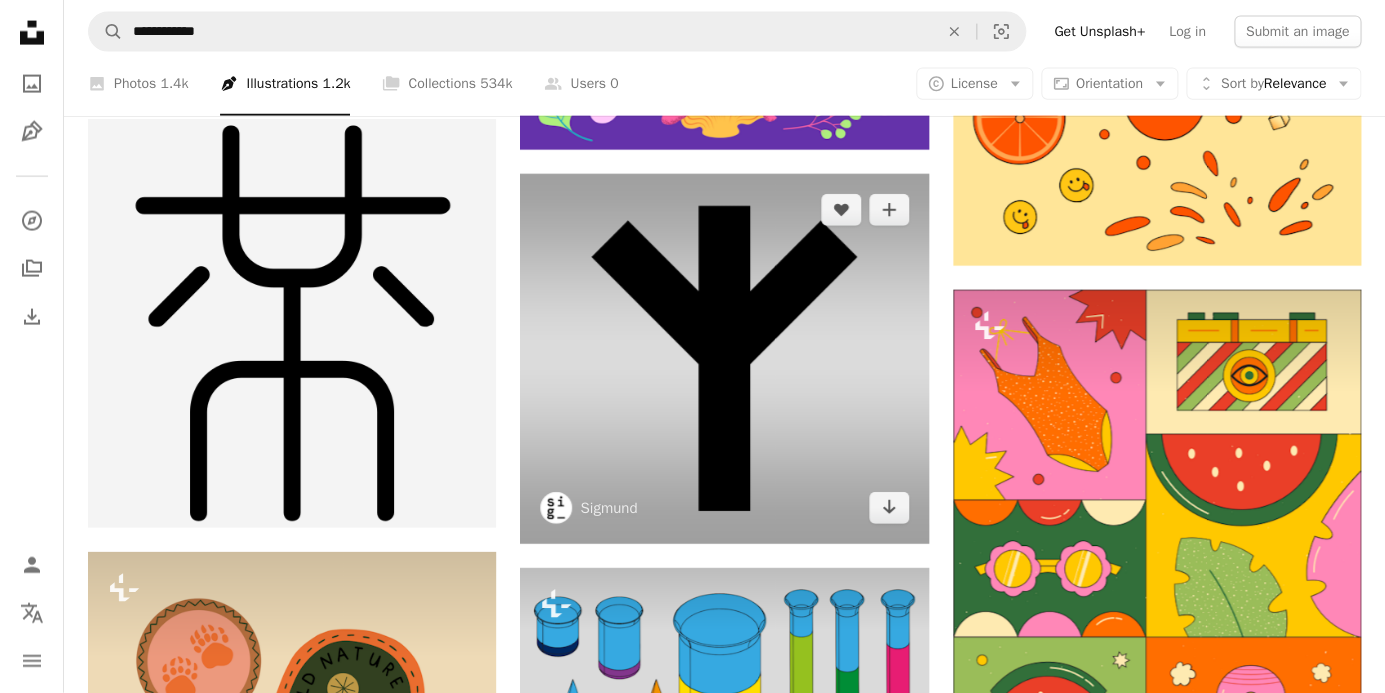 type 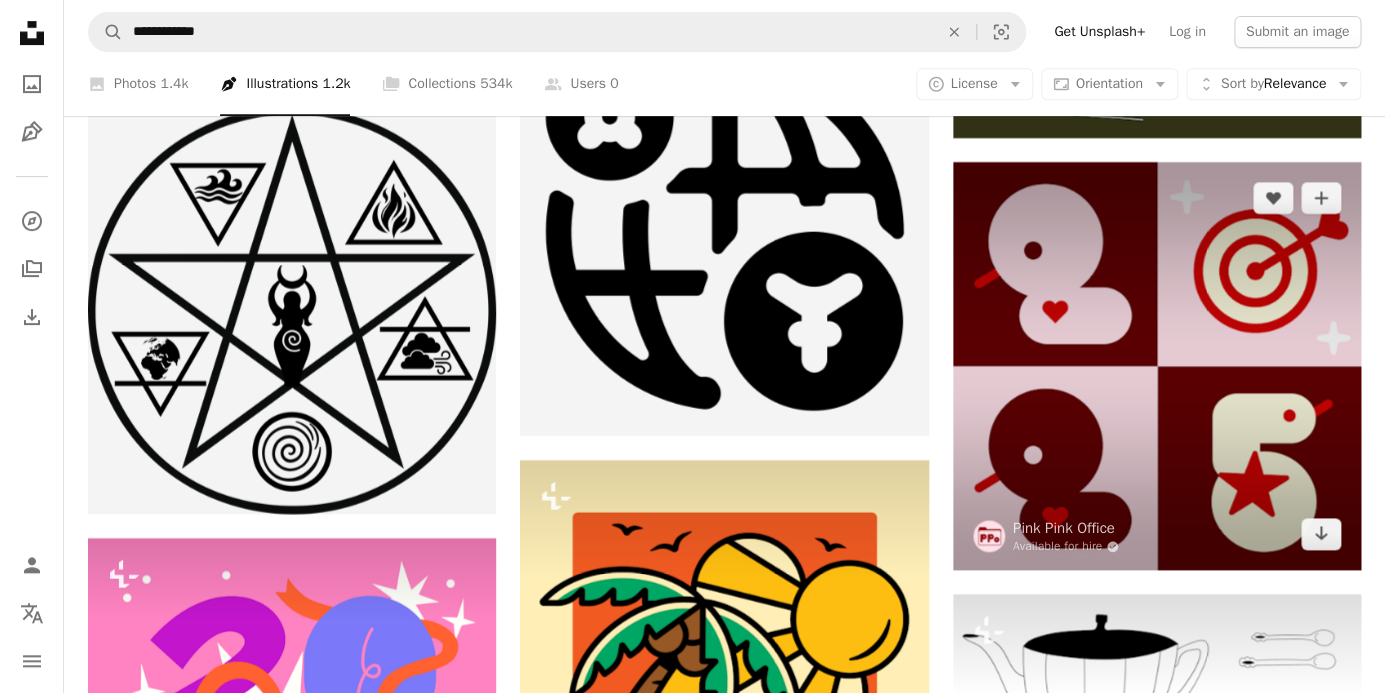 scroll, scrollTop: 11376, scrollLeft: 0, axis: vertical 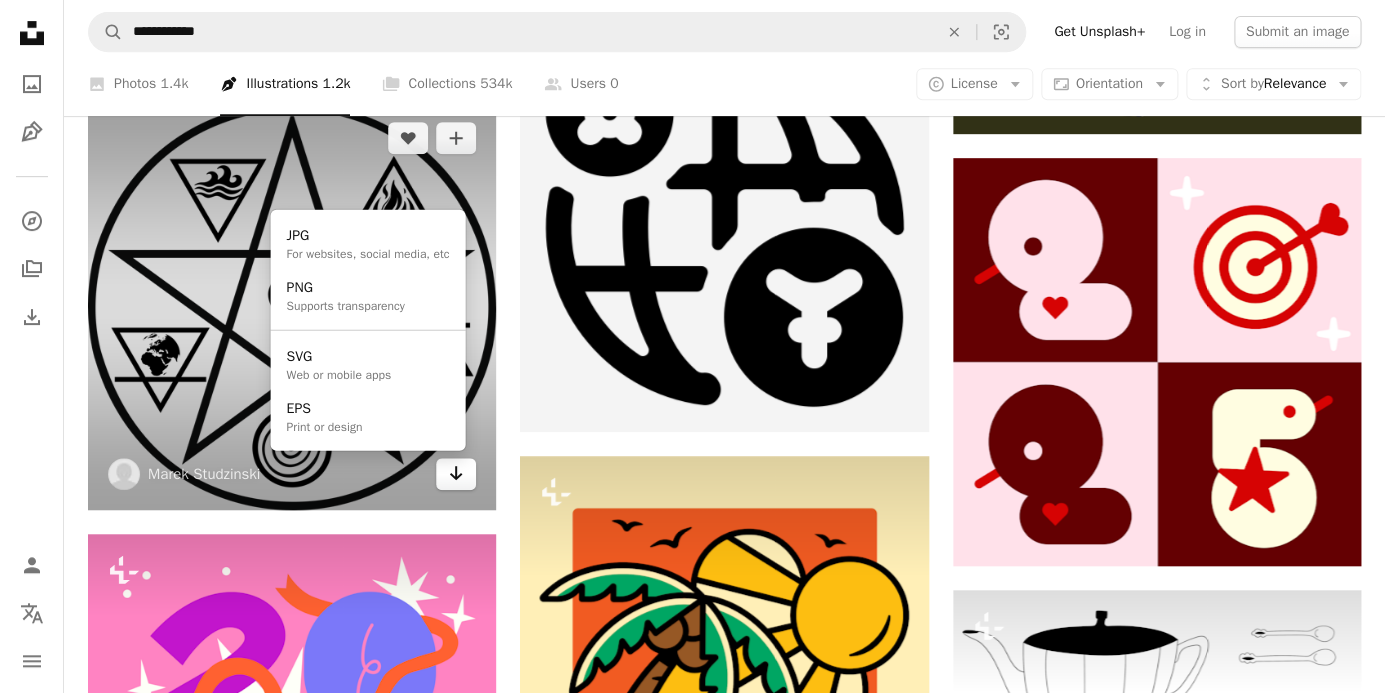click on "Arrow pointing down" at bounding box center [456, 474] 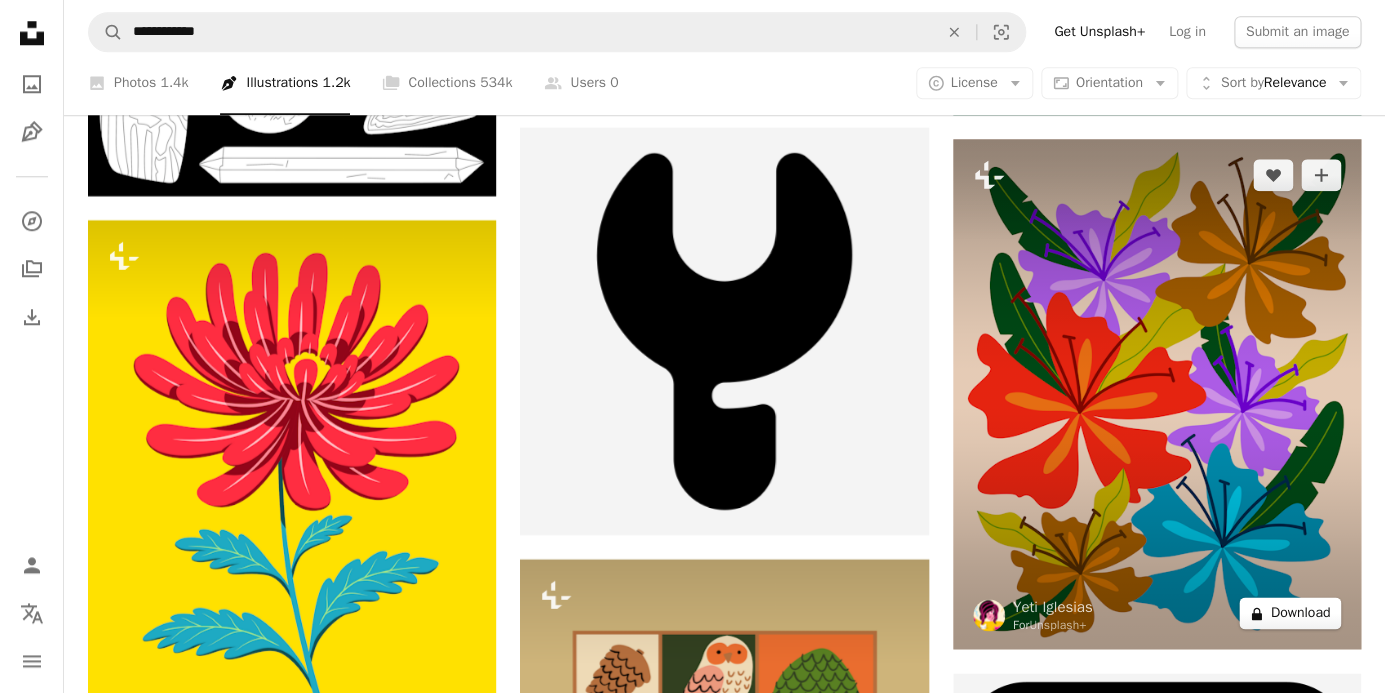 scroll, scrollTop: 14592, scrollLeft: 0, axis: vertical 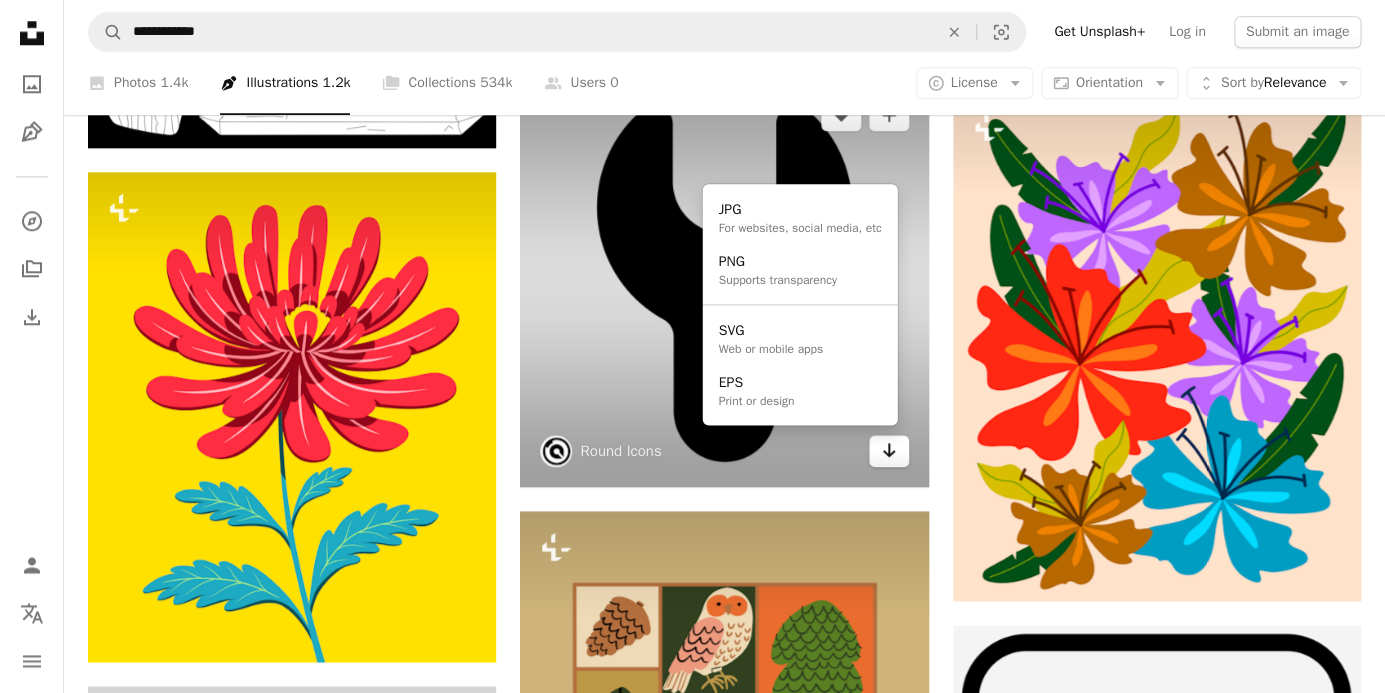 click on "Arrow pointing down" at bounding box center (889, 451) 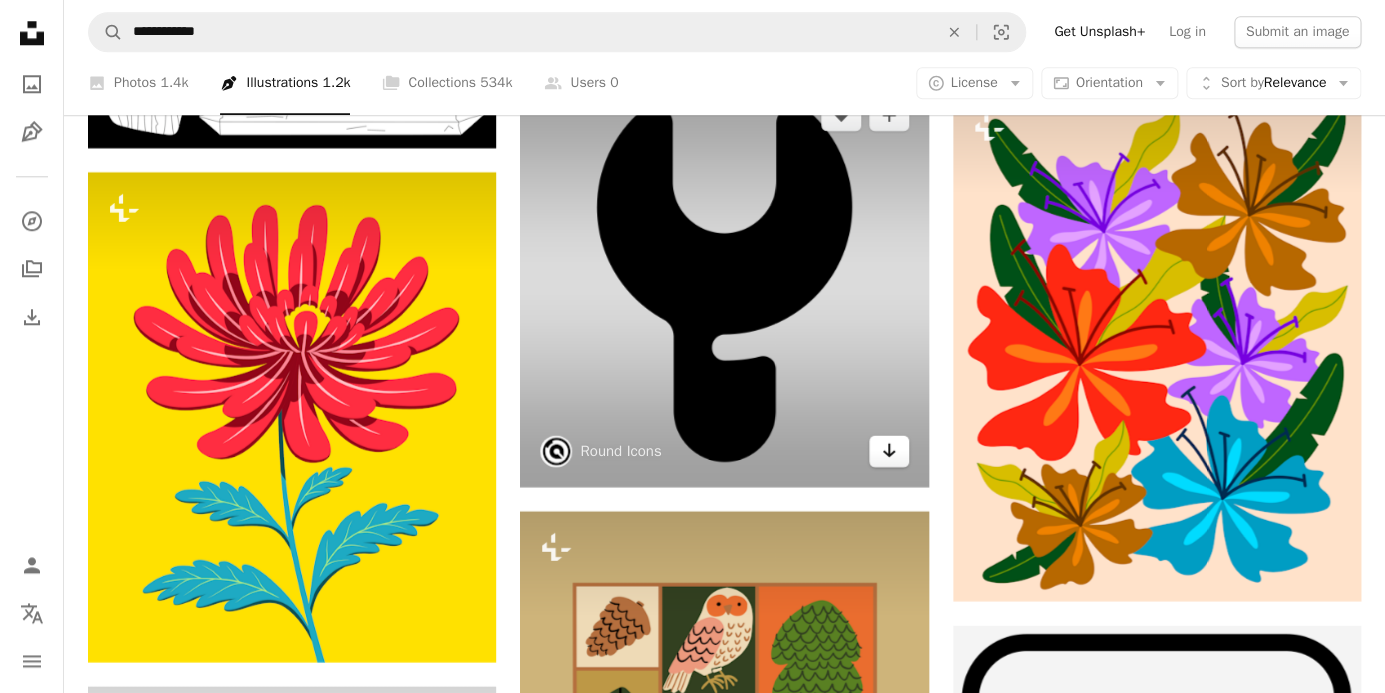 click on "Arrow pointing down" at bounding box center [889, 451] 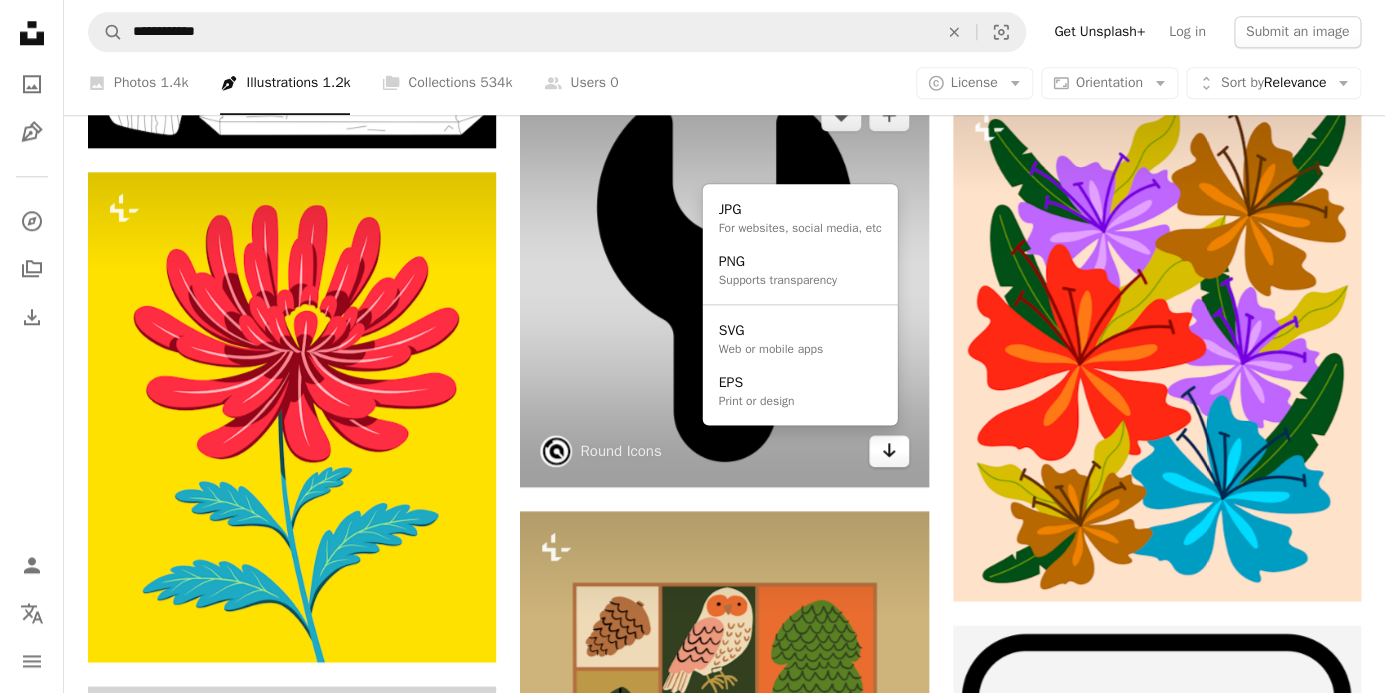 click 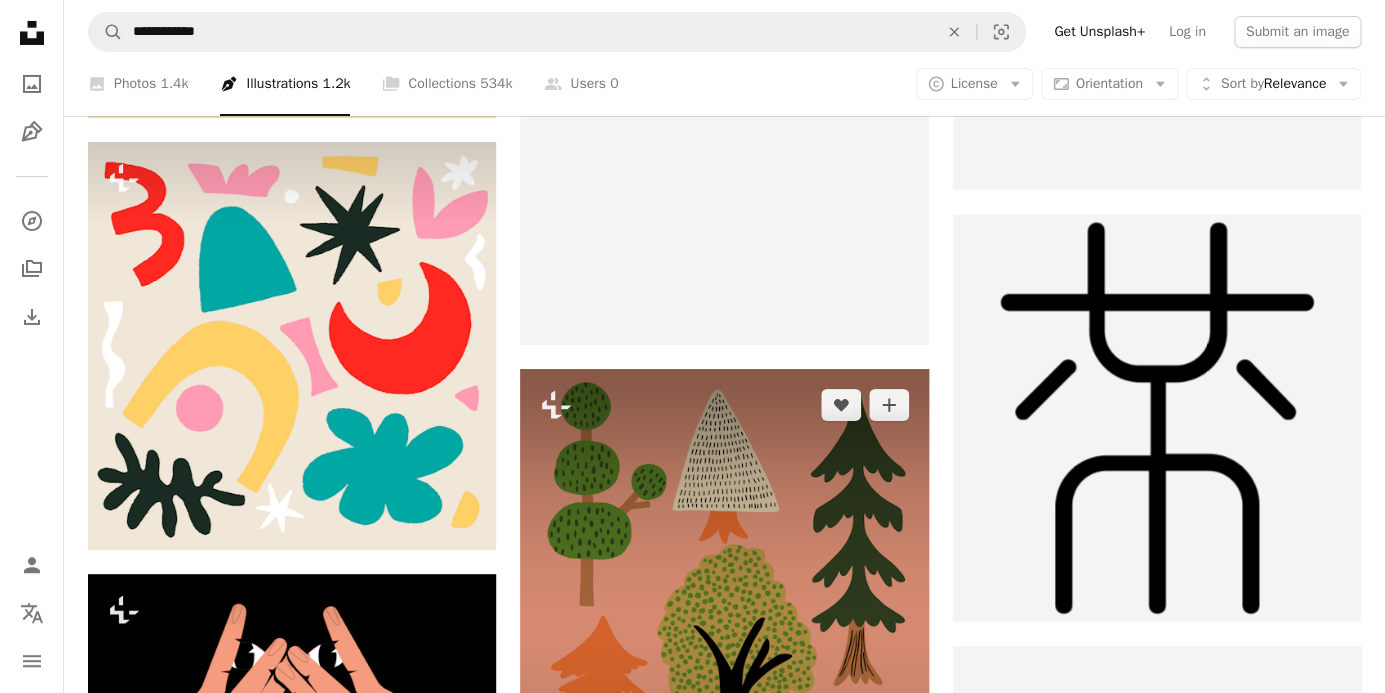 scroll, scrollTop: 8160, scrollLeft: 0, axis: vertical 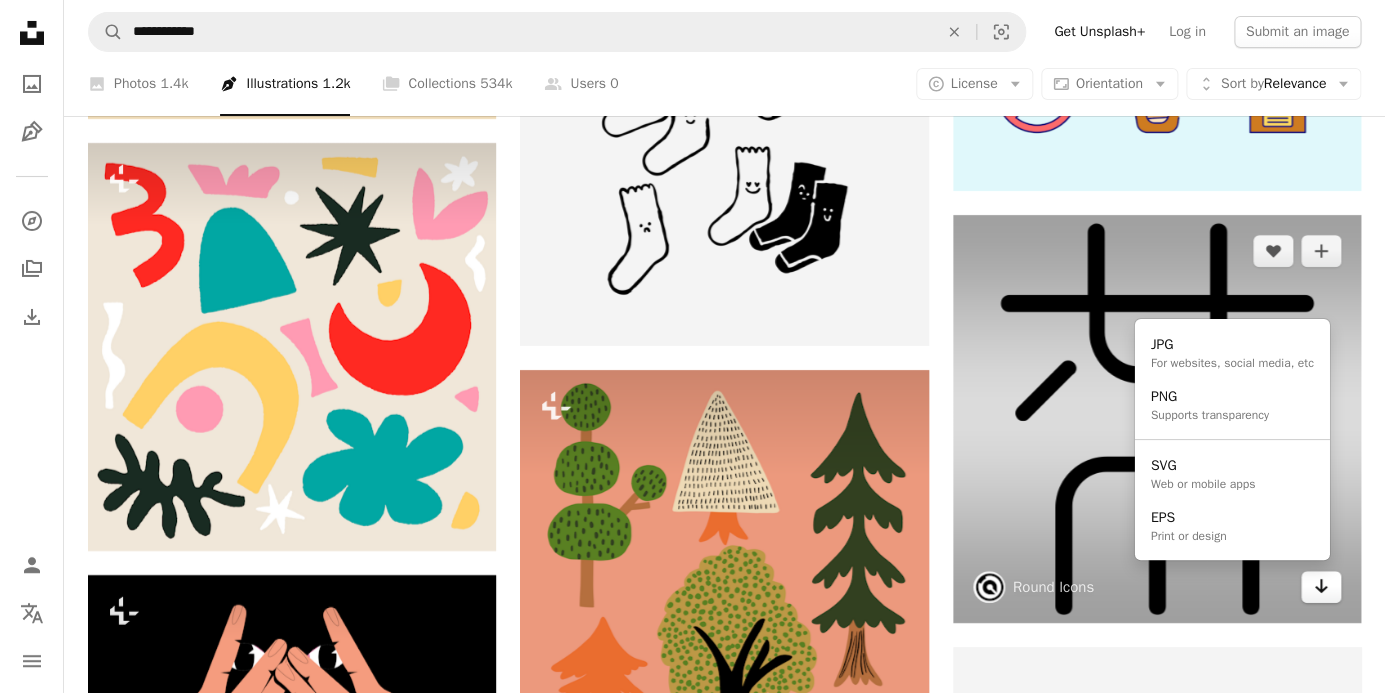 click on "Arrow pointing down" 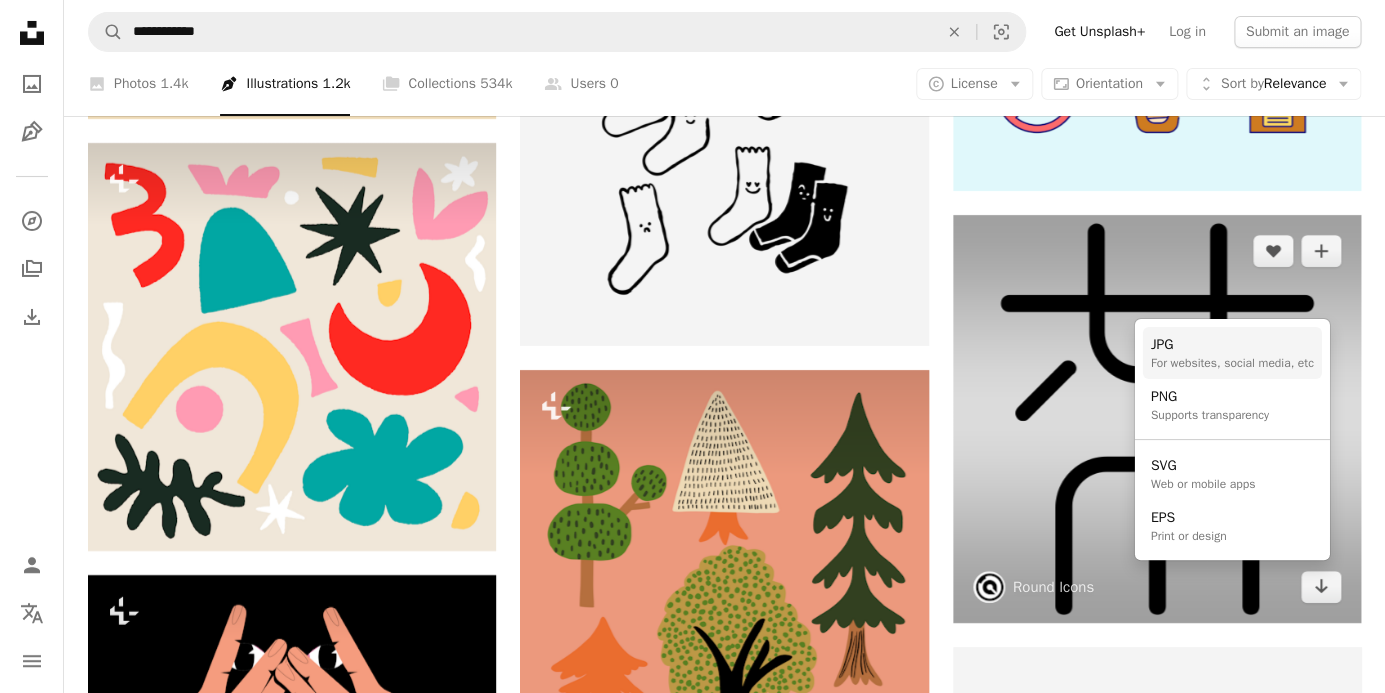 click on "JPG For websites, social media, etc" at bounding box center [1232, 353] 